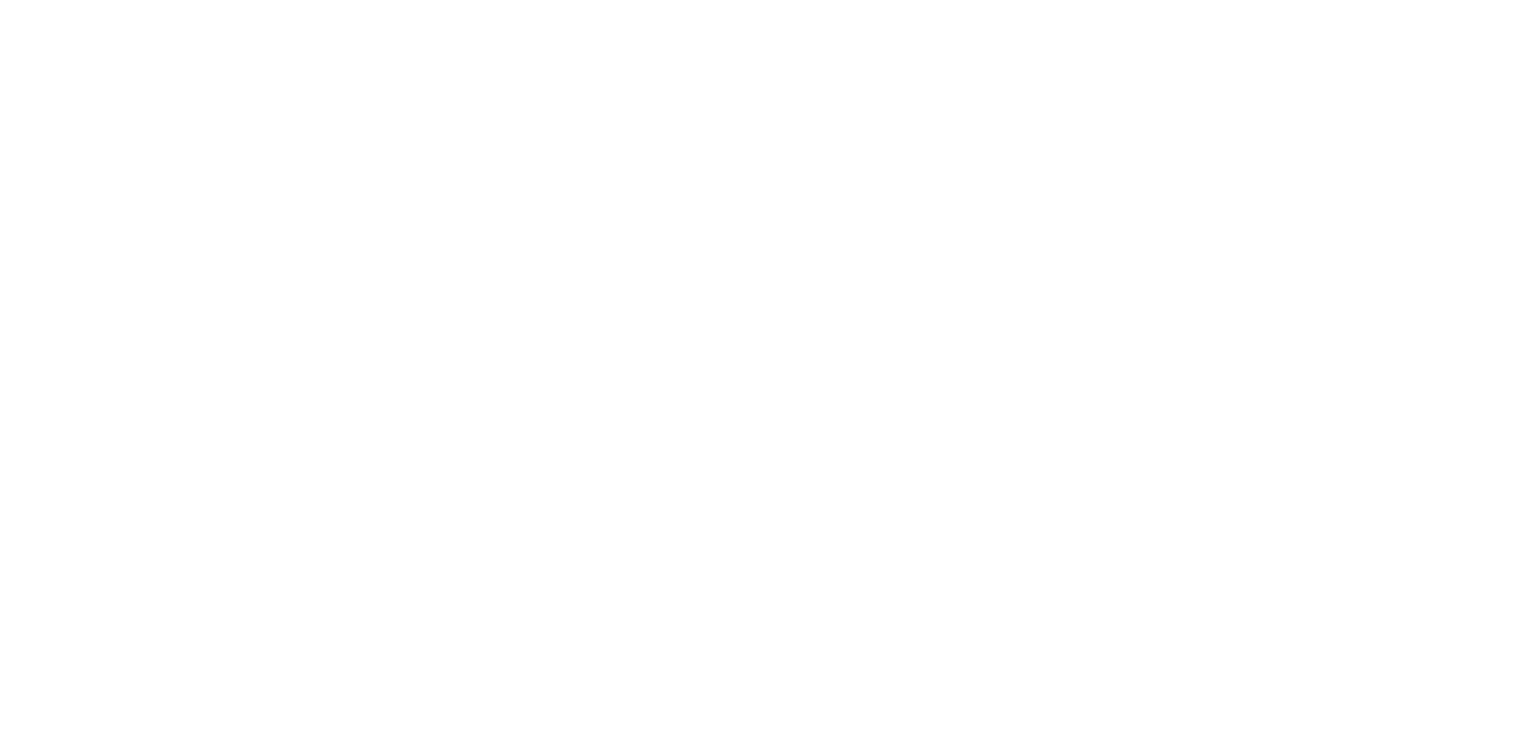 scroll, scrollTop: 0, scrollLeft: 0, axis: both 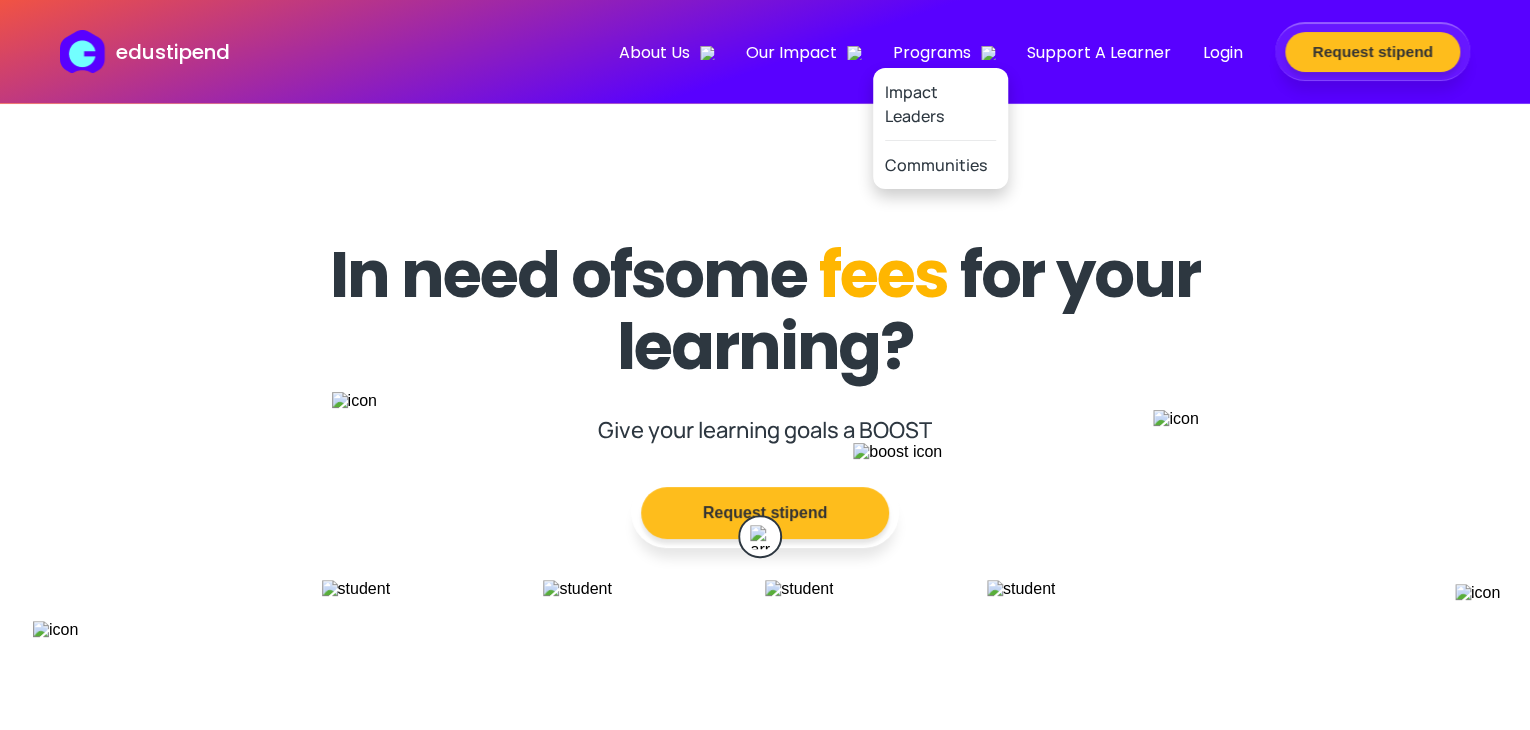 click on "Programs" at bounding box center [944, 52] 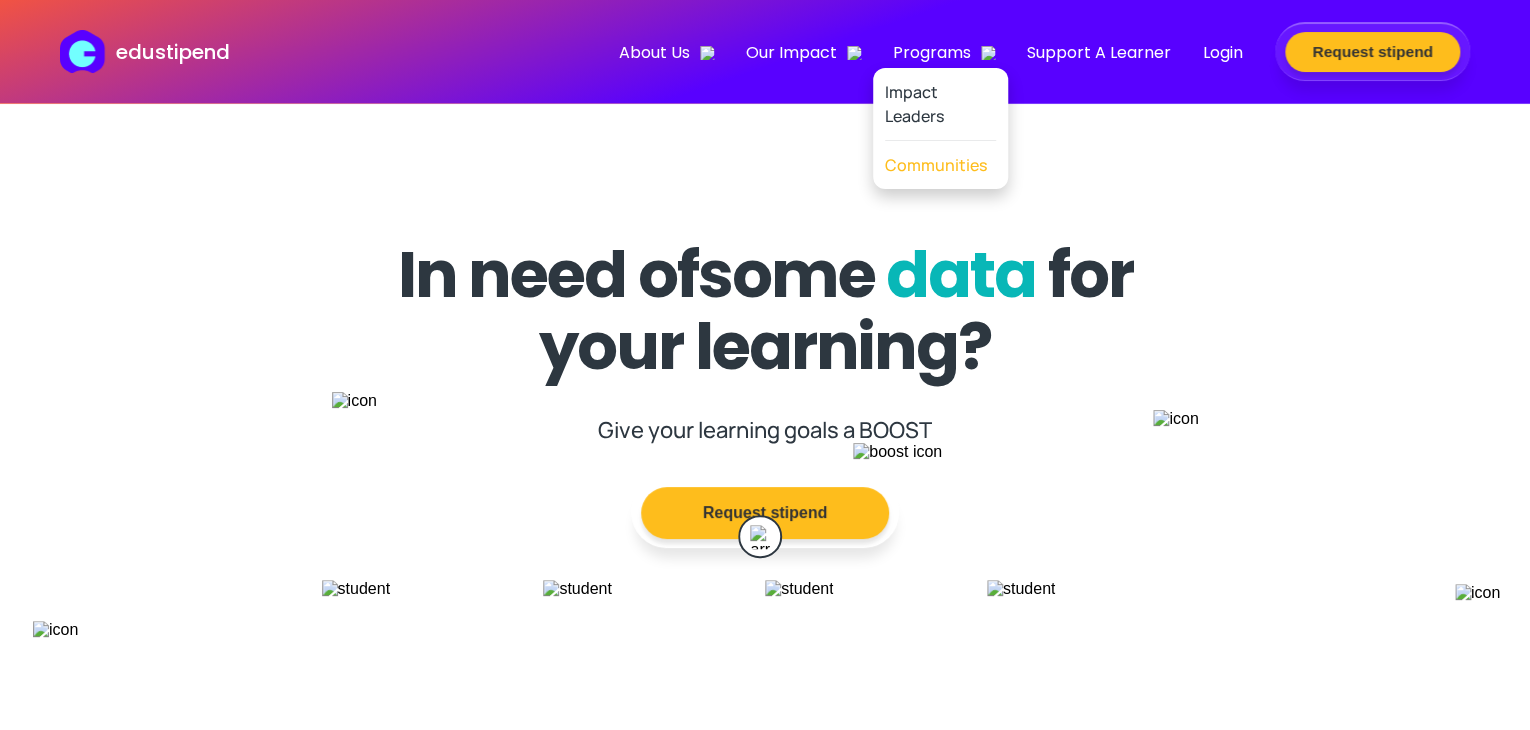click on "Communities" at bounding box center [936, 165] 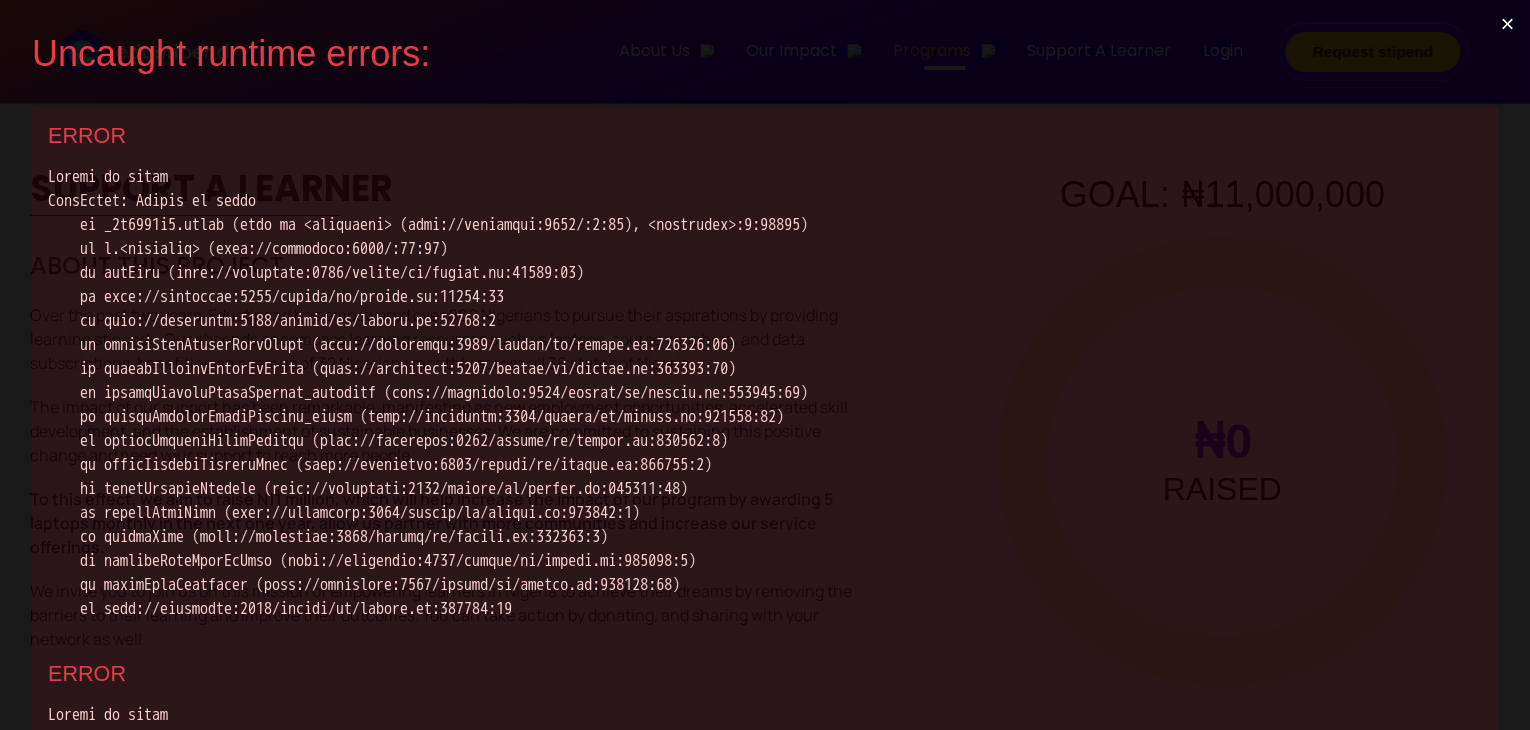 scroll, scrollTop: 0, scrollLeft: 0, axis: both 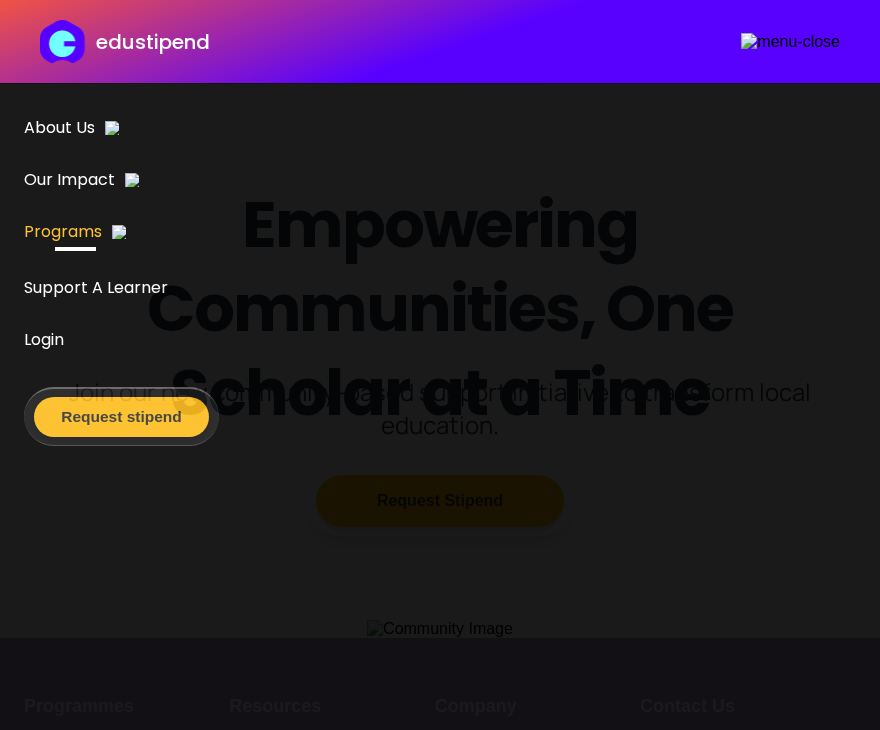 click at bounding box center (790, 42) 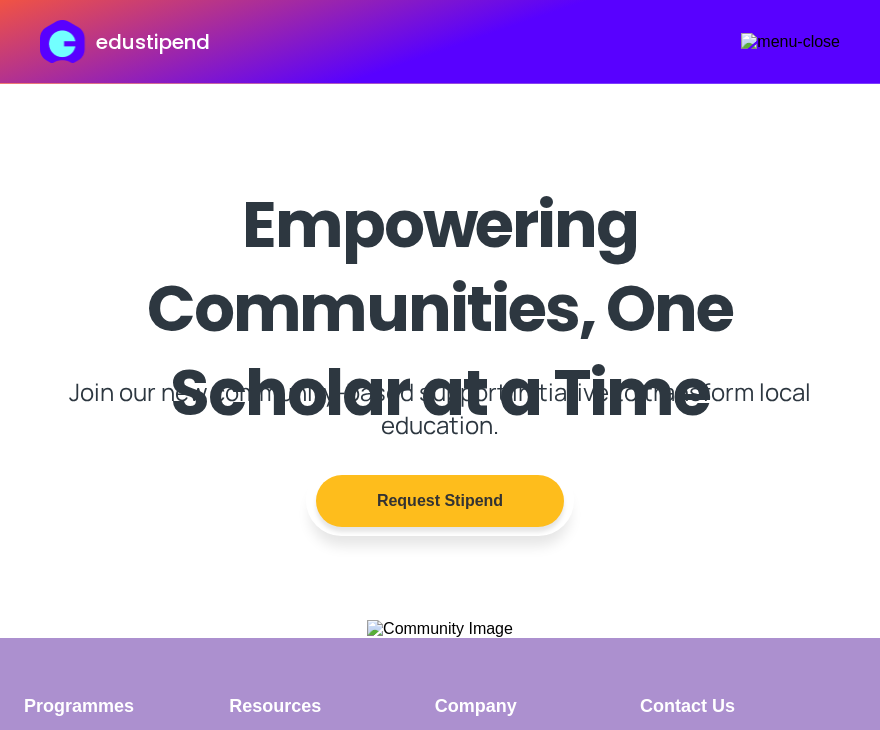 click at bounding box center [790, 42] 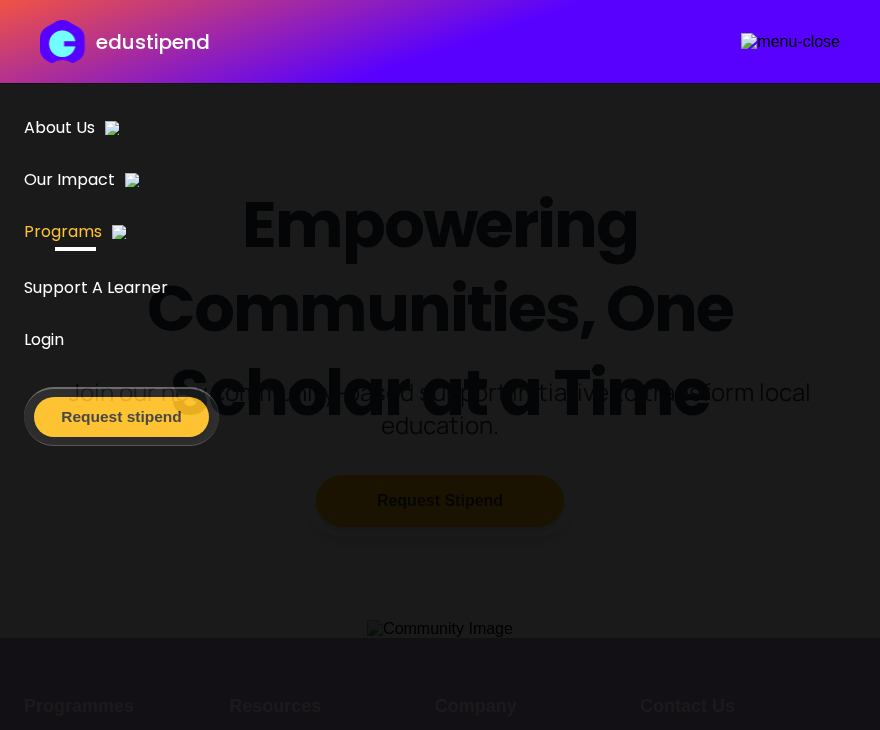 click at bounding box center (790, 42) 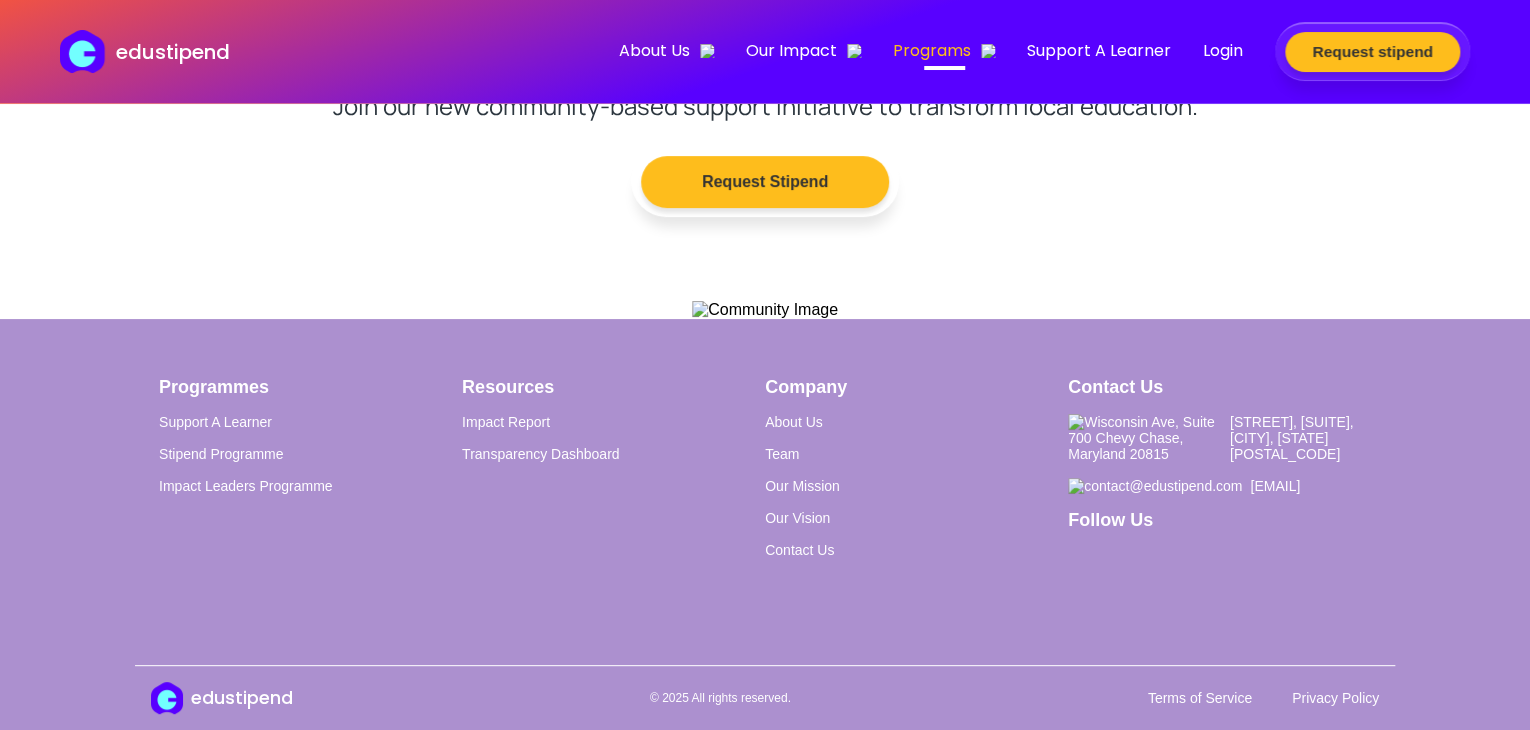 scroll, scrollTop: 0, scrollLeft: 0, axis: both 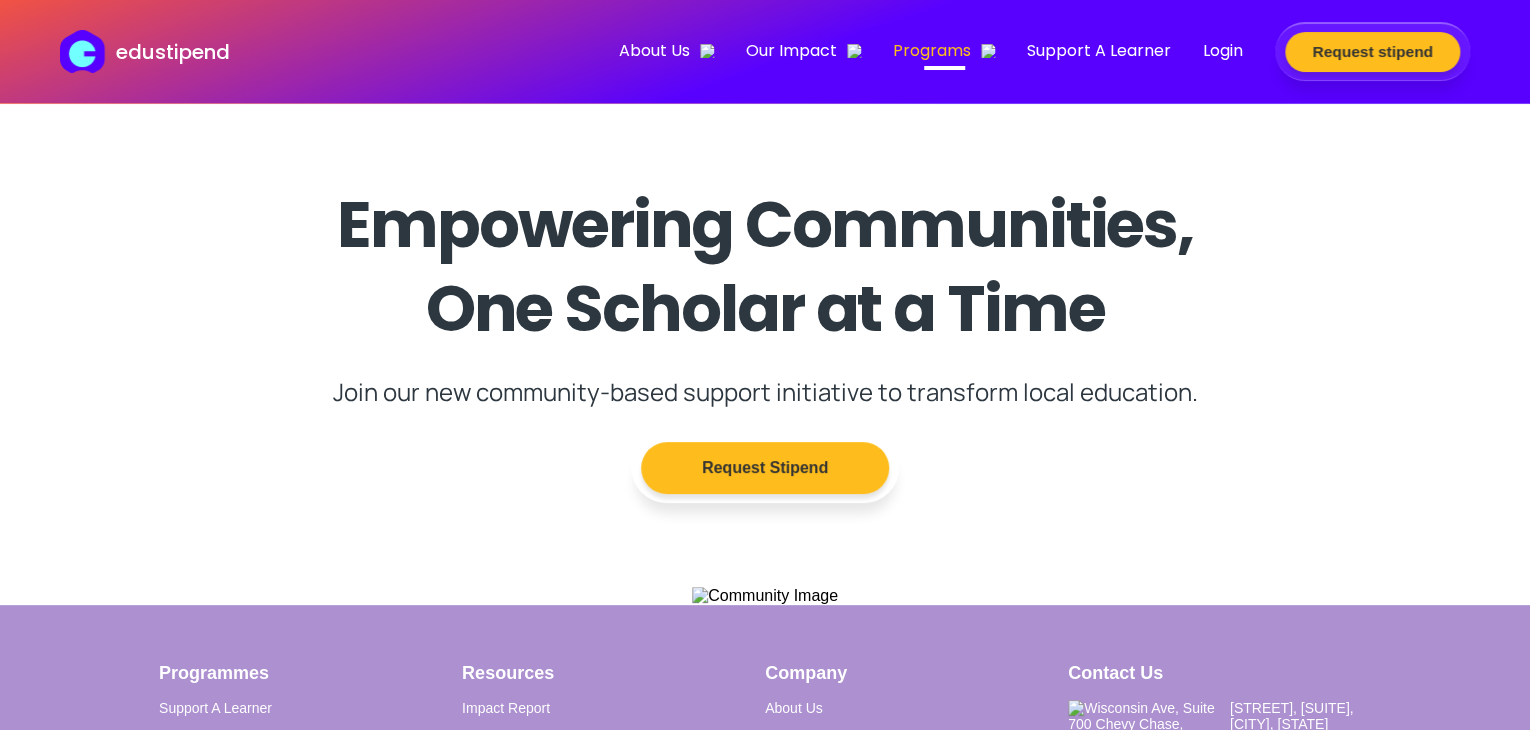 click on "edustipend" at bounding box center (173, 52) 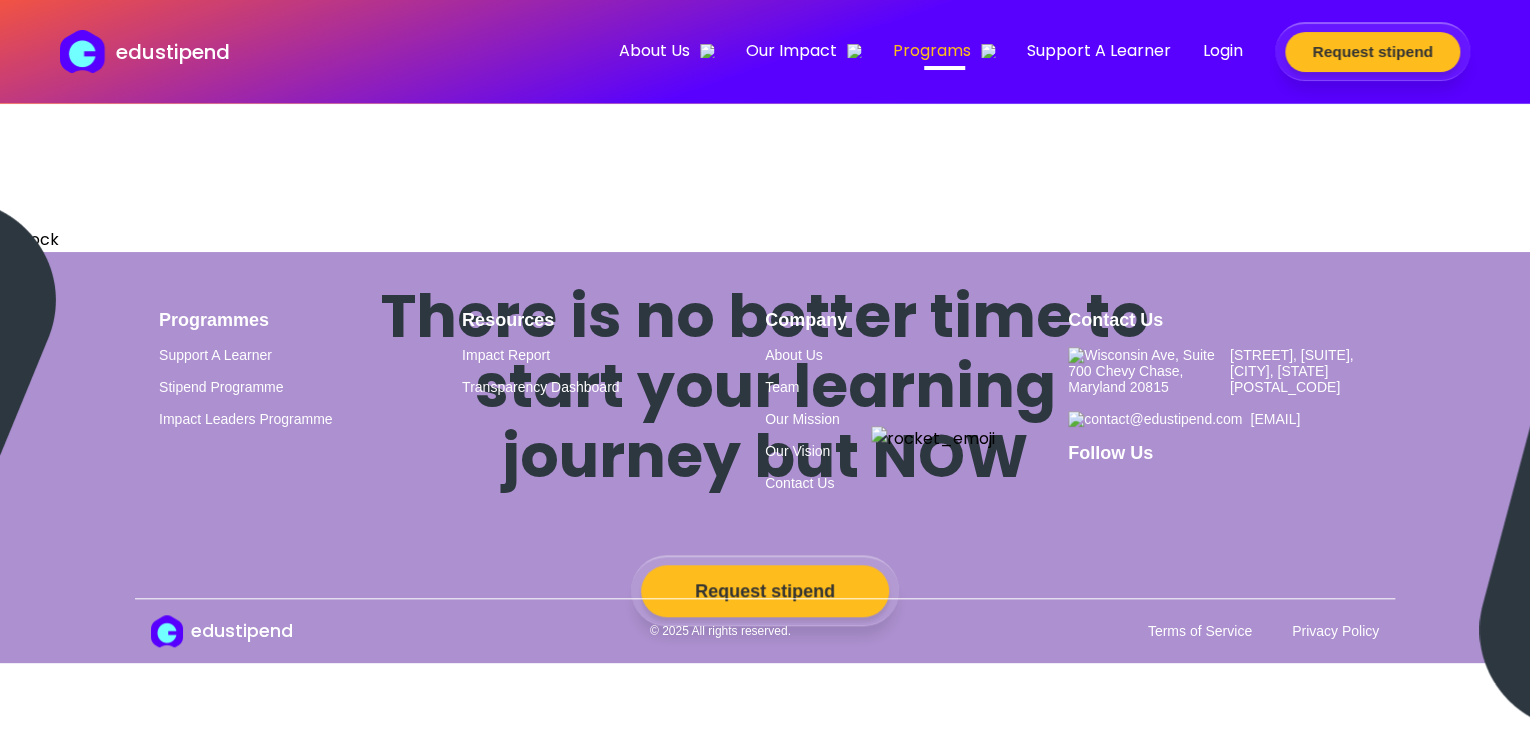 scroll, scrollTop: 5546, scrollLeft: 0, axis: vertical 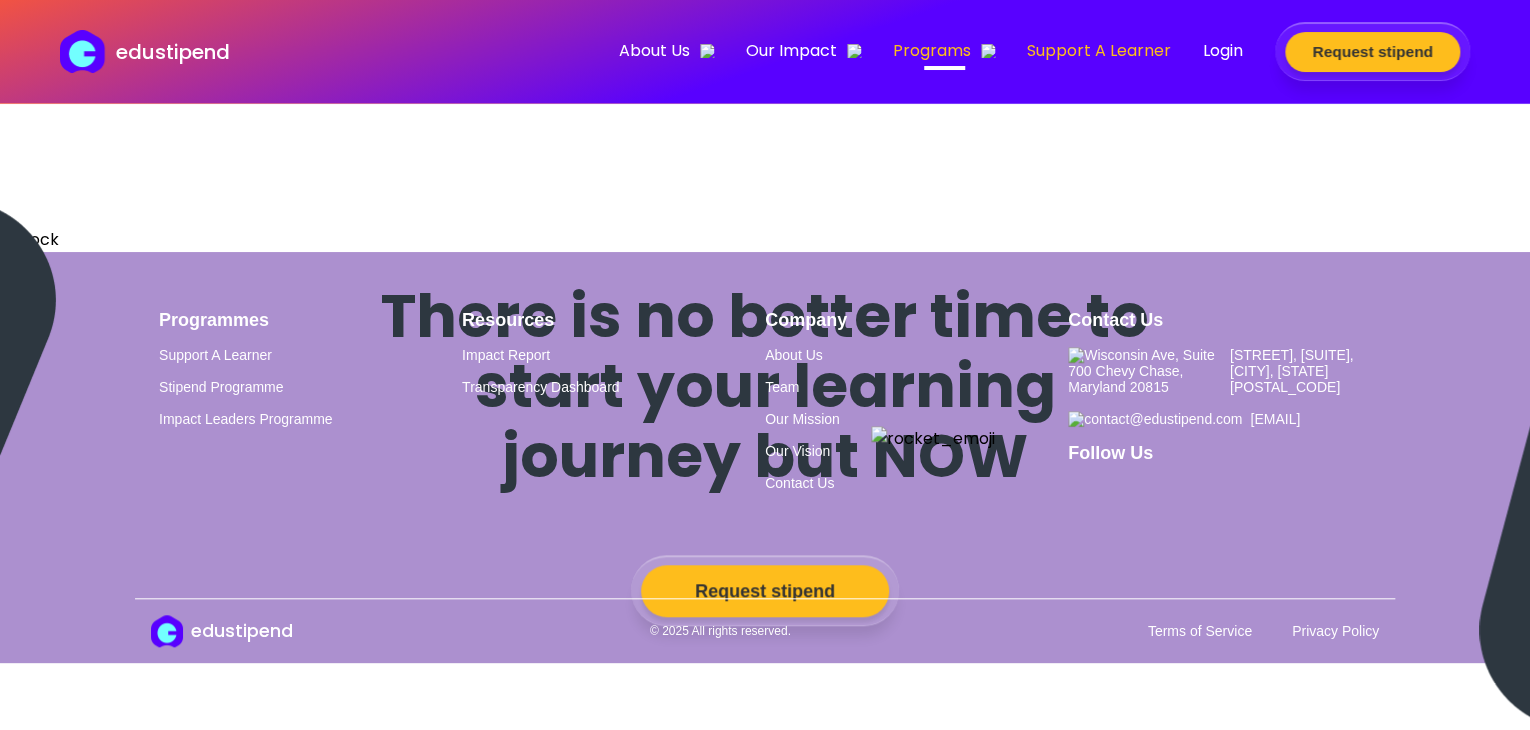 click on "Support A Learner" at bounding box center [1099, 50] 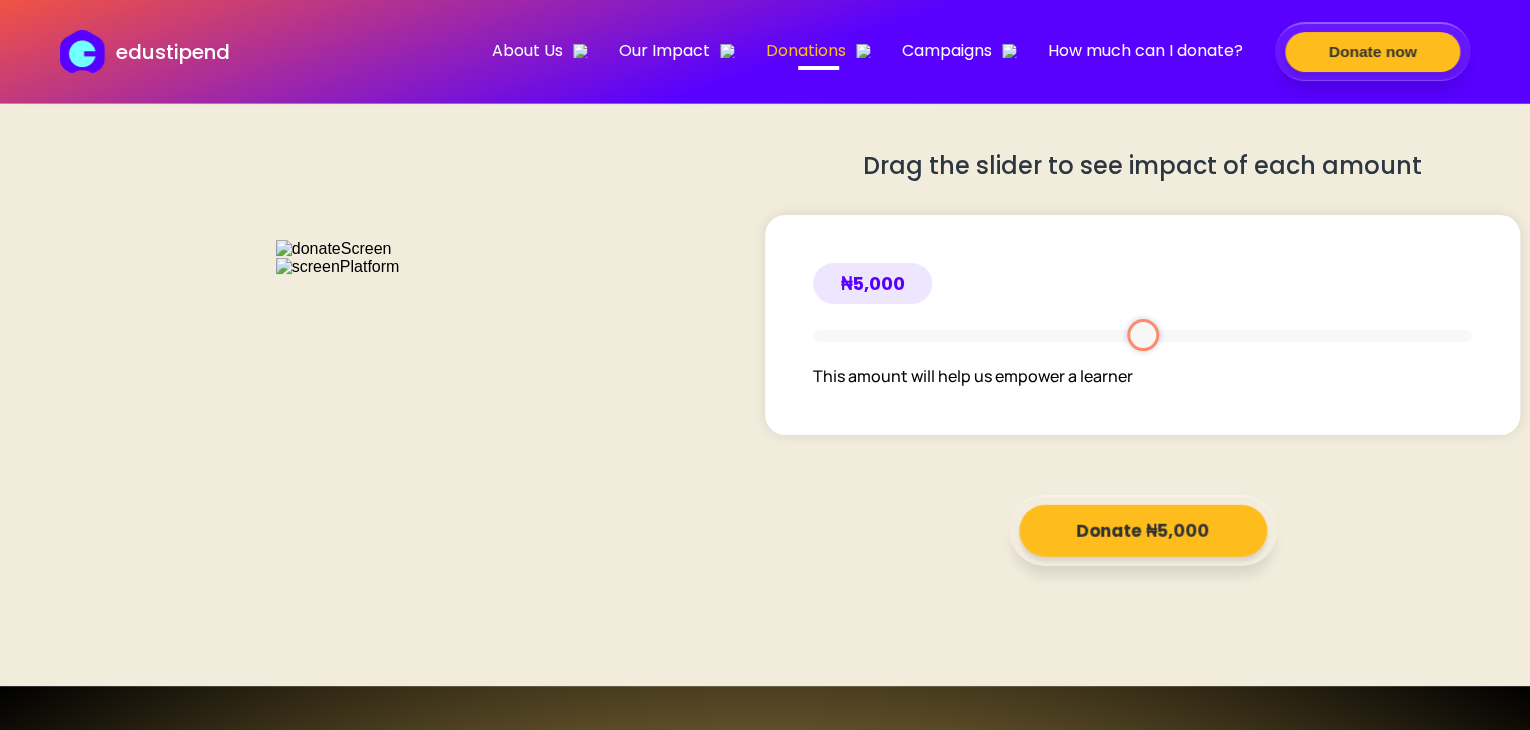 scroll, scrollTop: 2400, scrollLeft: 0, axis: vertical 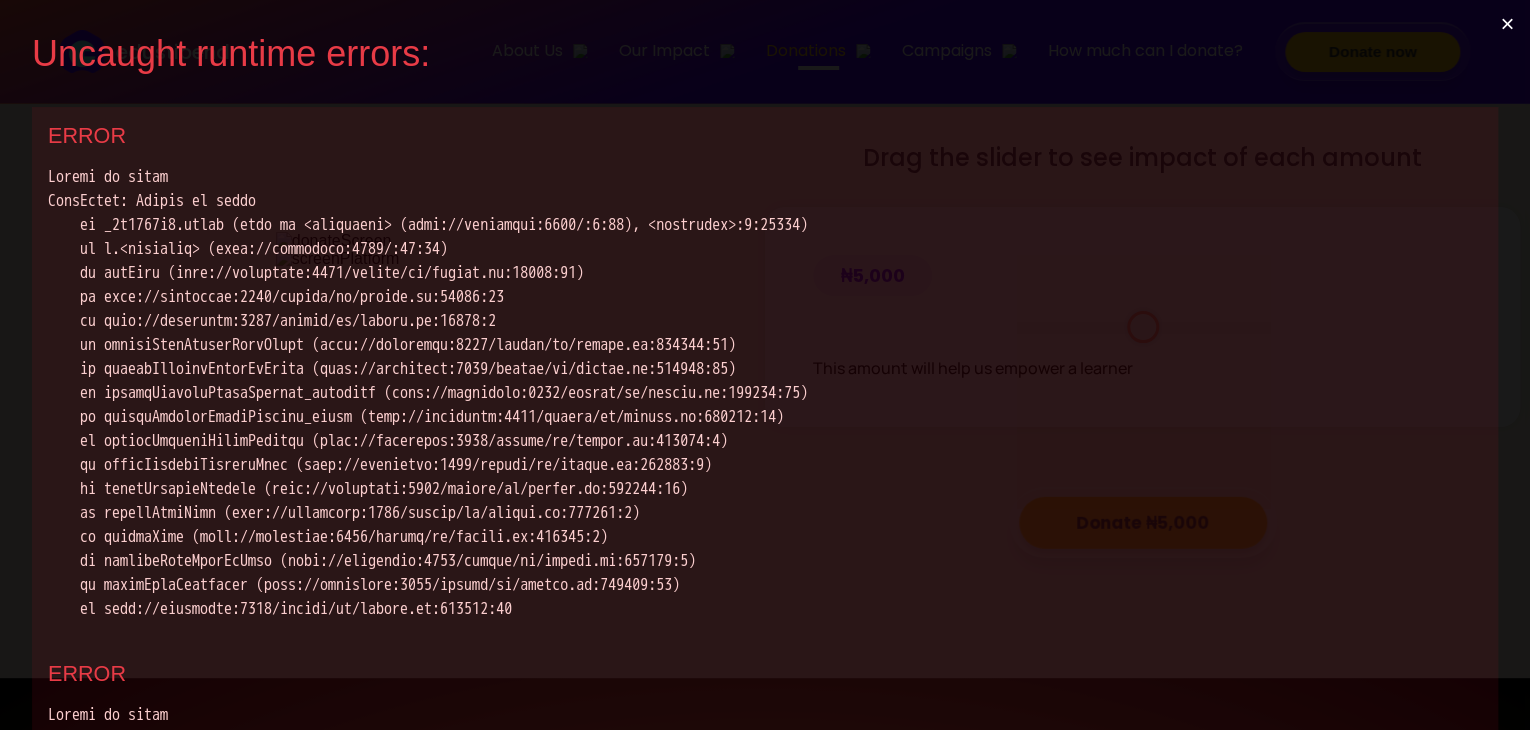 click on "×" at bounding box center (1507, 24) 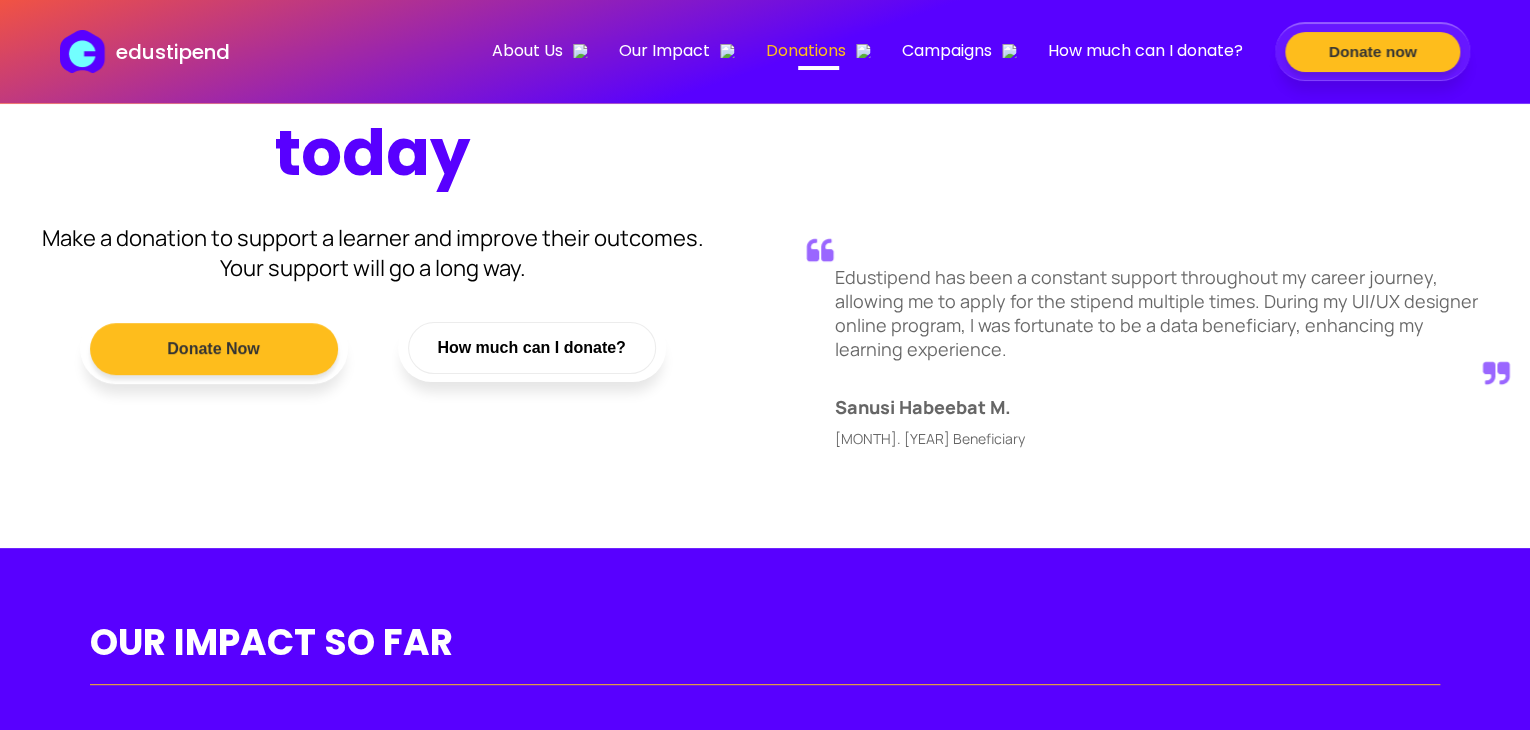 scroll, scrollTop: 0, scrollLeft: 0, axis: both 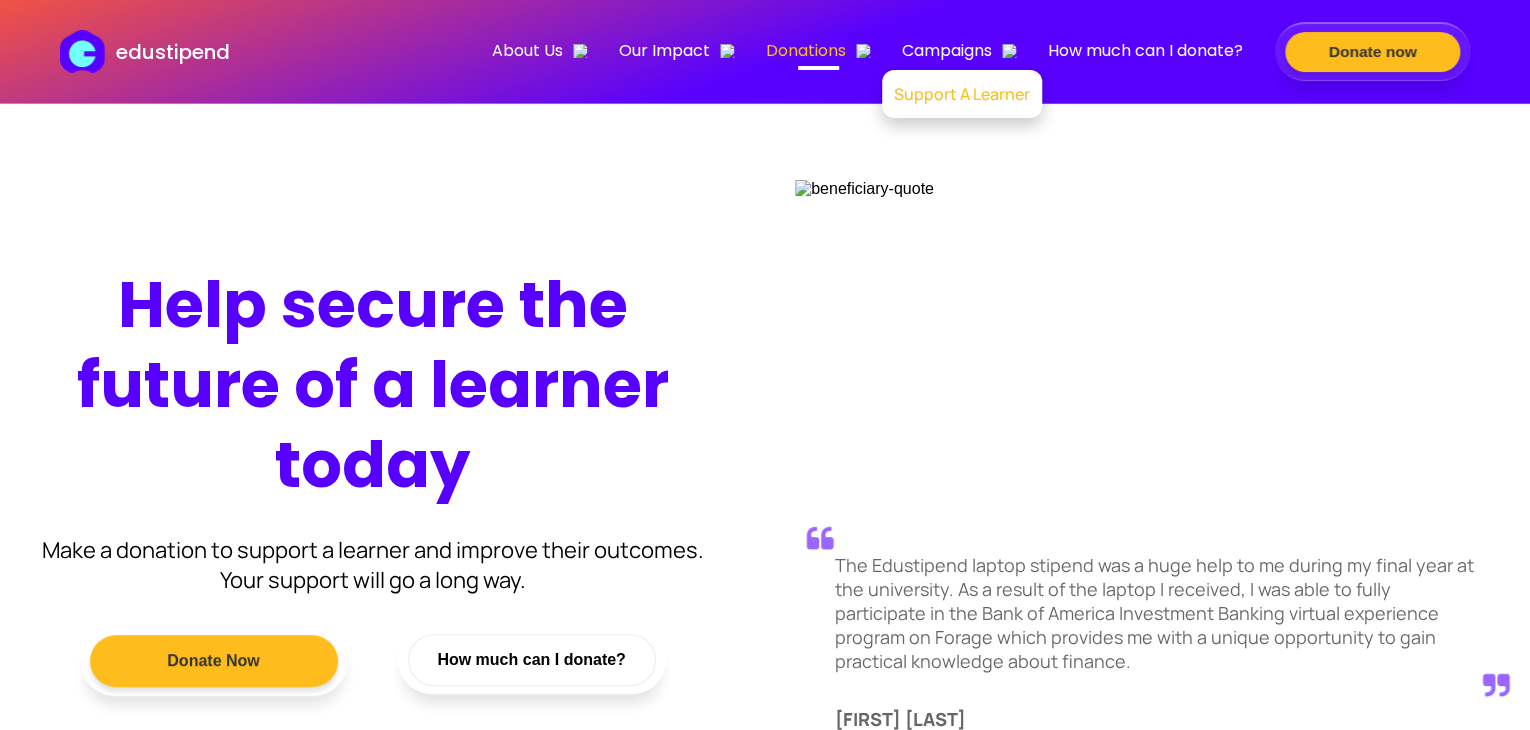 click on "Support A Learner" at bounding box center [962, 94] 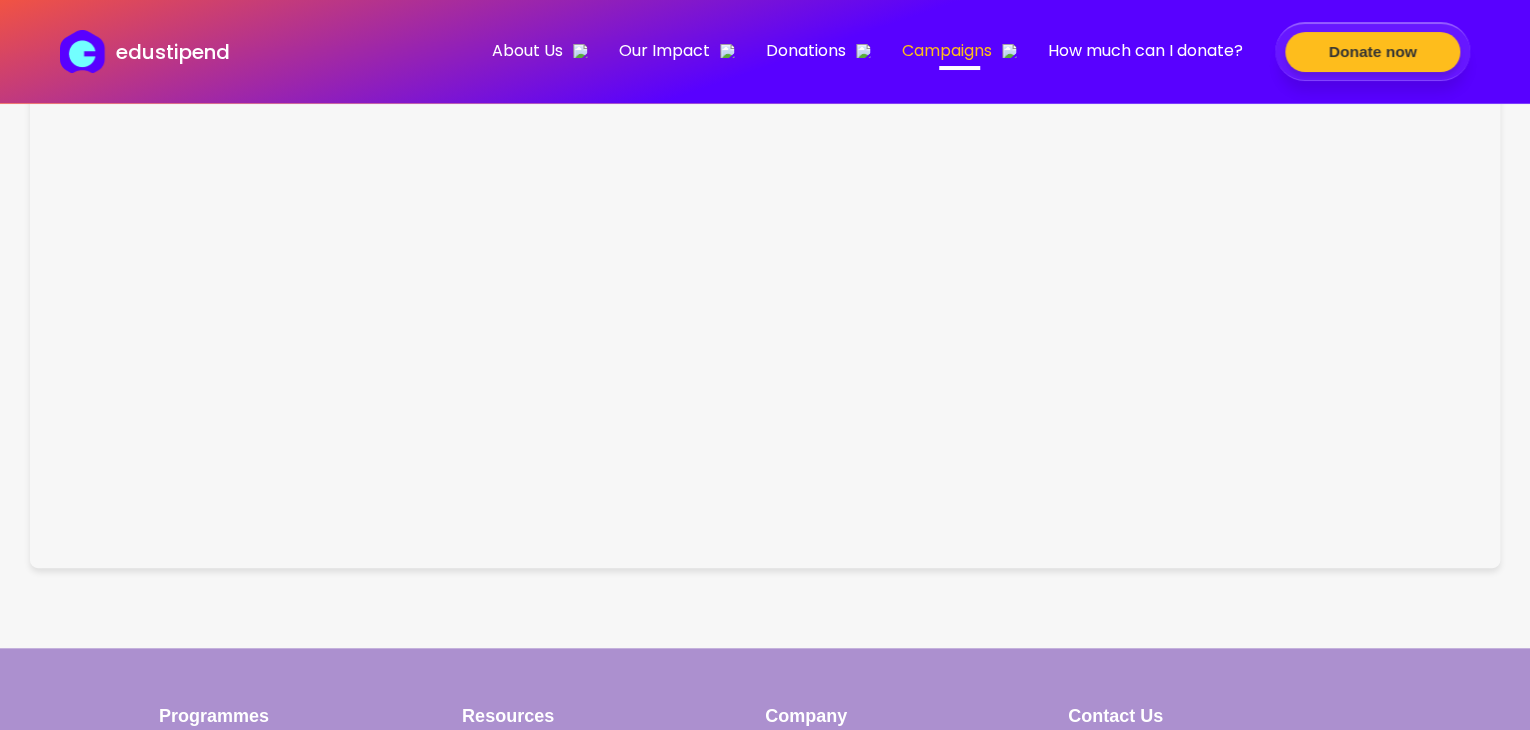 scroll, scrollTop: 1721, scrollLeft: 0, axis: vertical 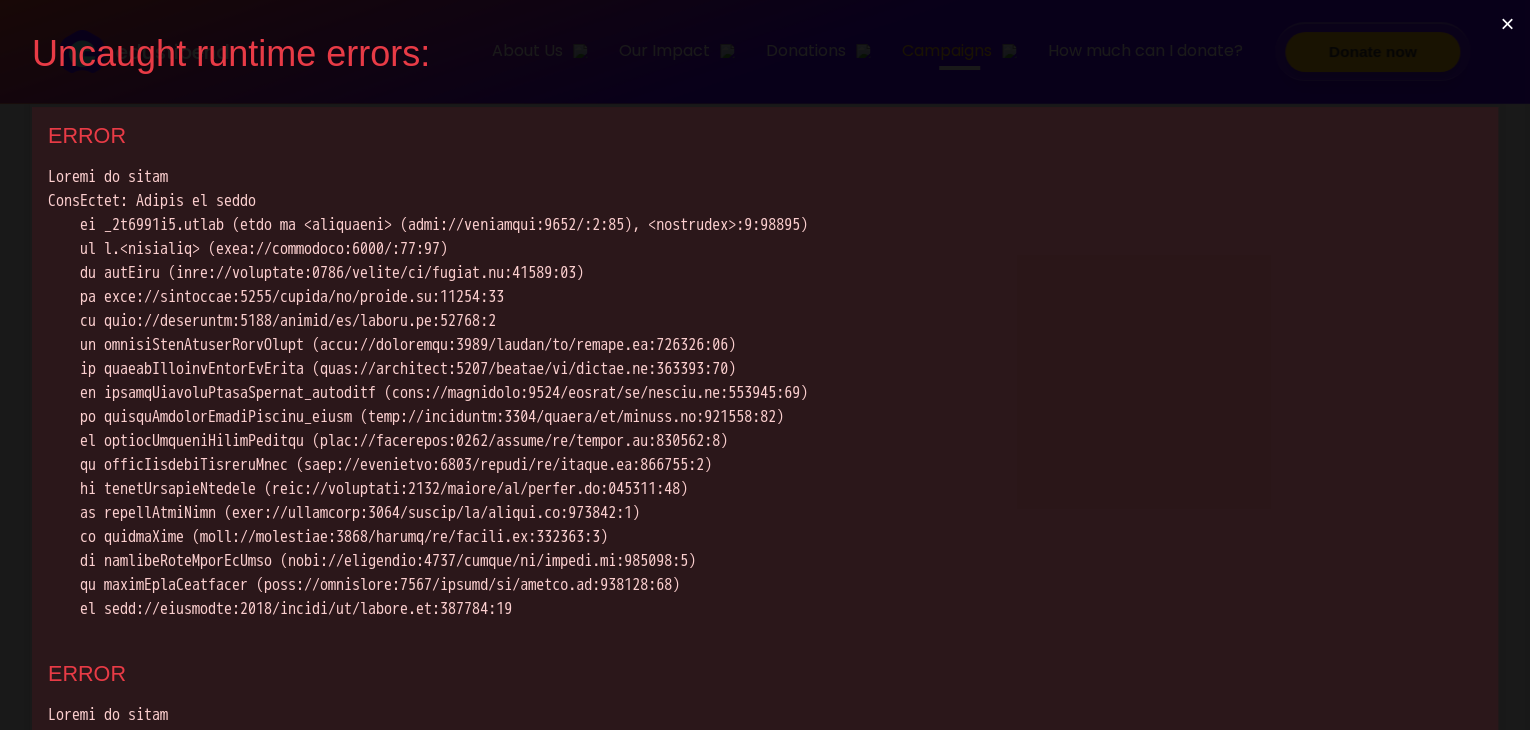 click on "×" at bounding box center (1507, 24) 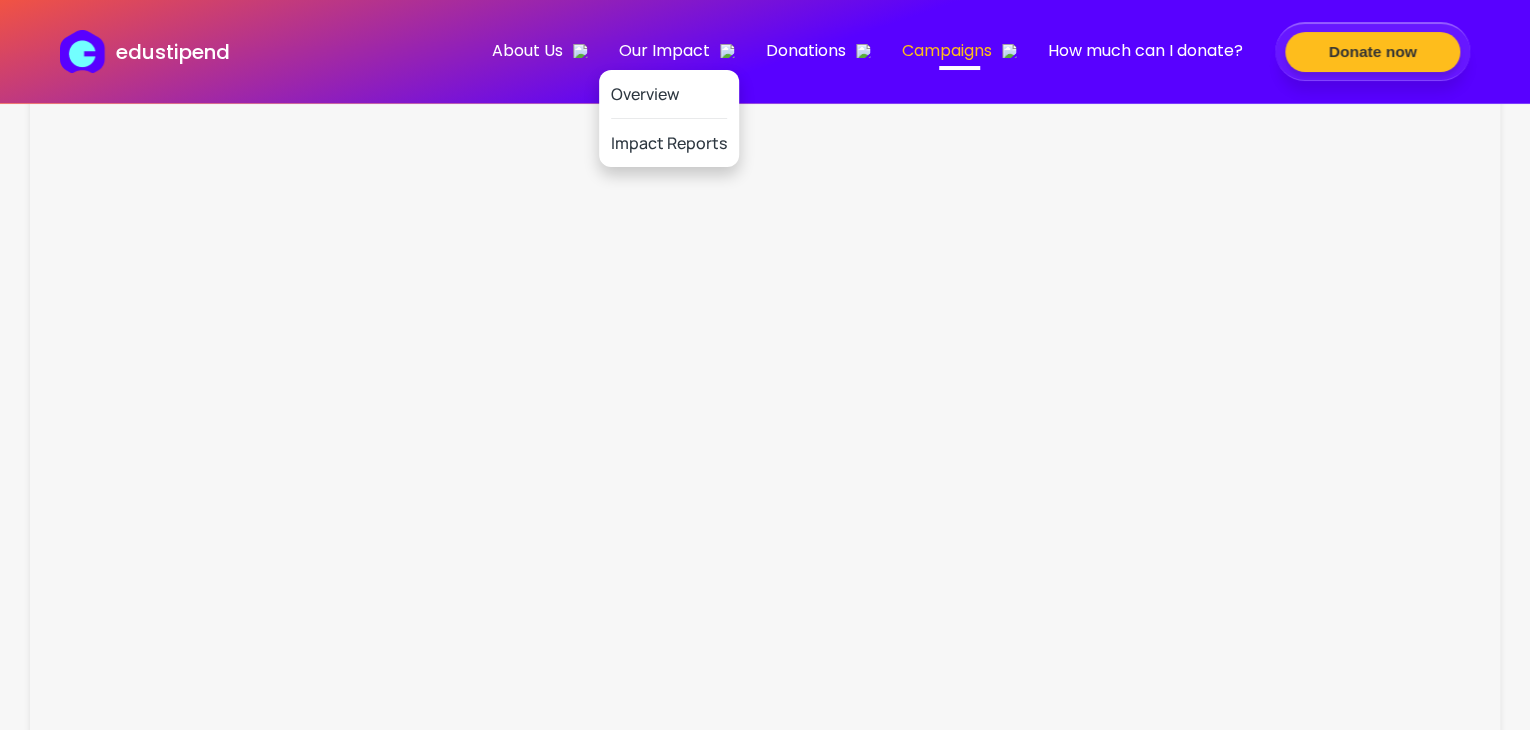 click on "Overview" at bounding box center (669, 94) 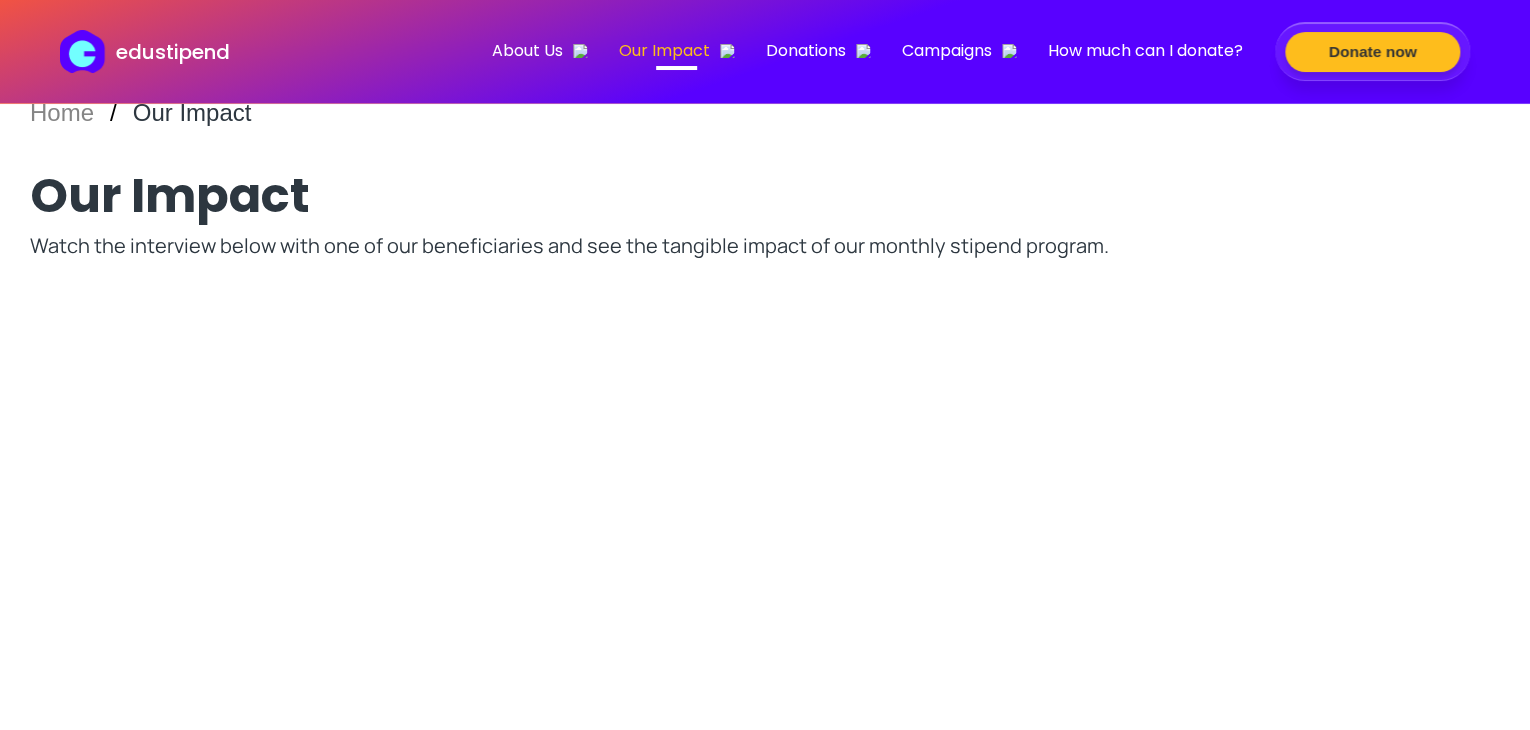 scroll, scrollTop: 0, scrollLeft: 0, axis: both 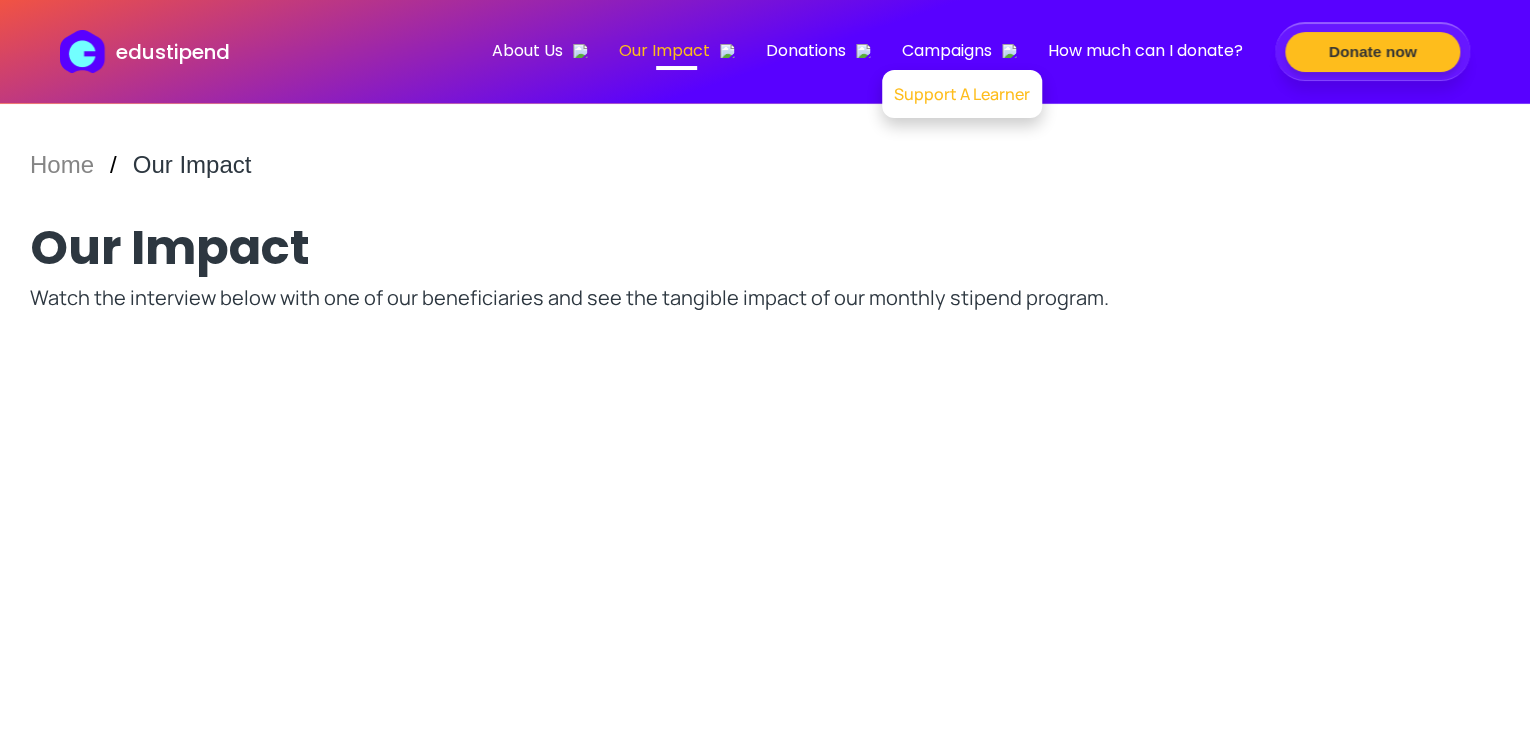 click on "Support A Learner" at bounding box center [962, 94] 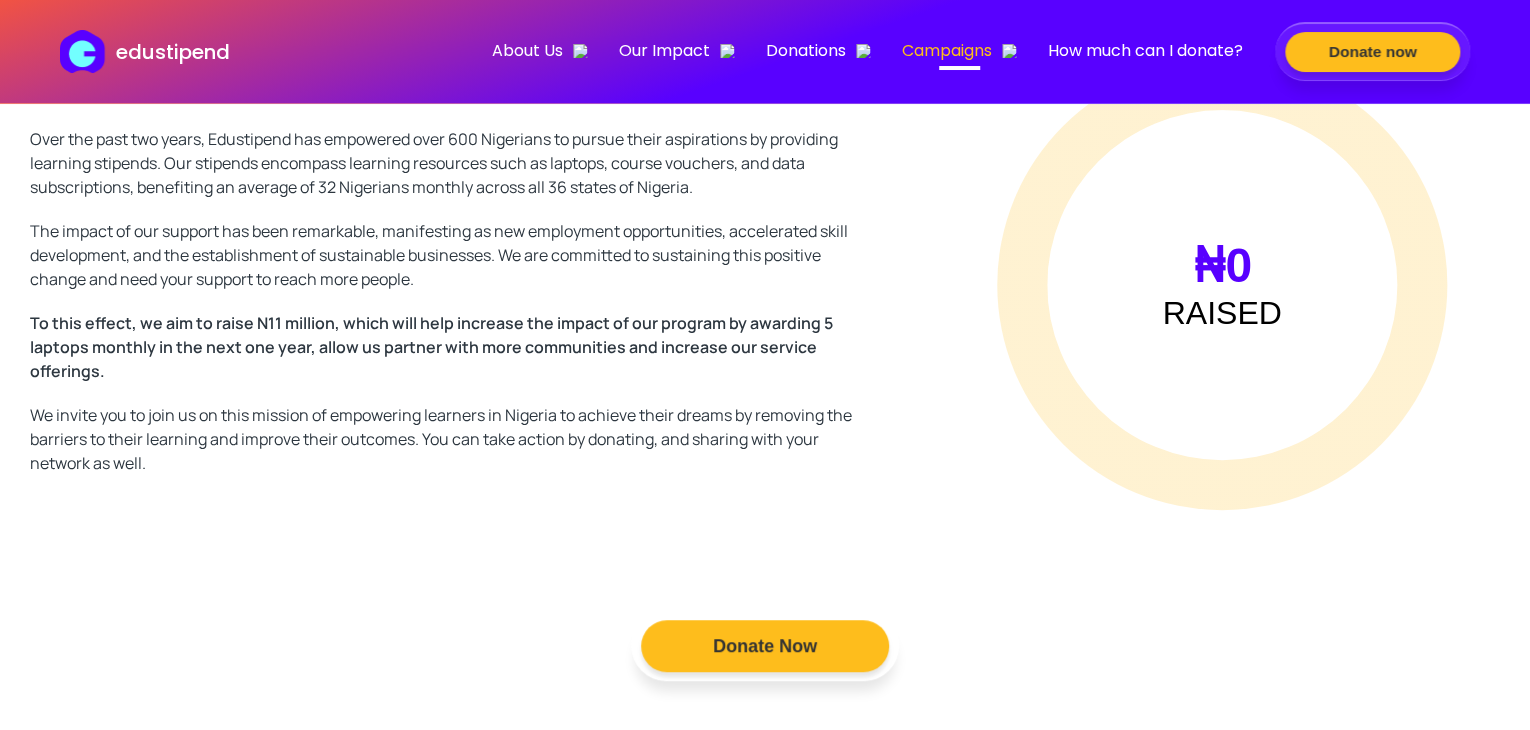 scroll, scrollTop: 661, scrollLeft: 0, axis: vertical 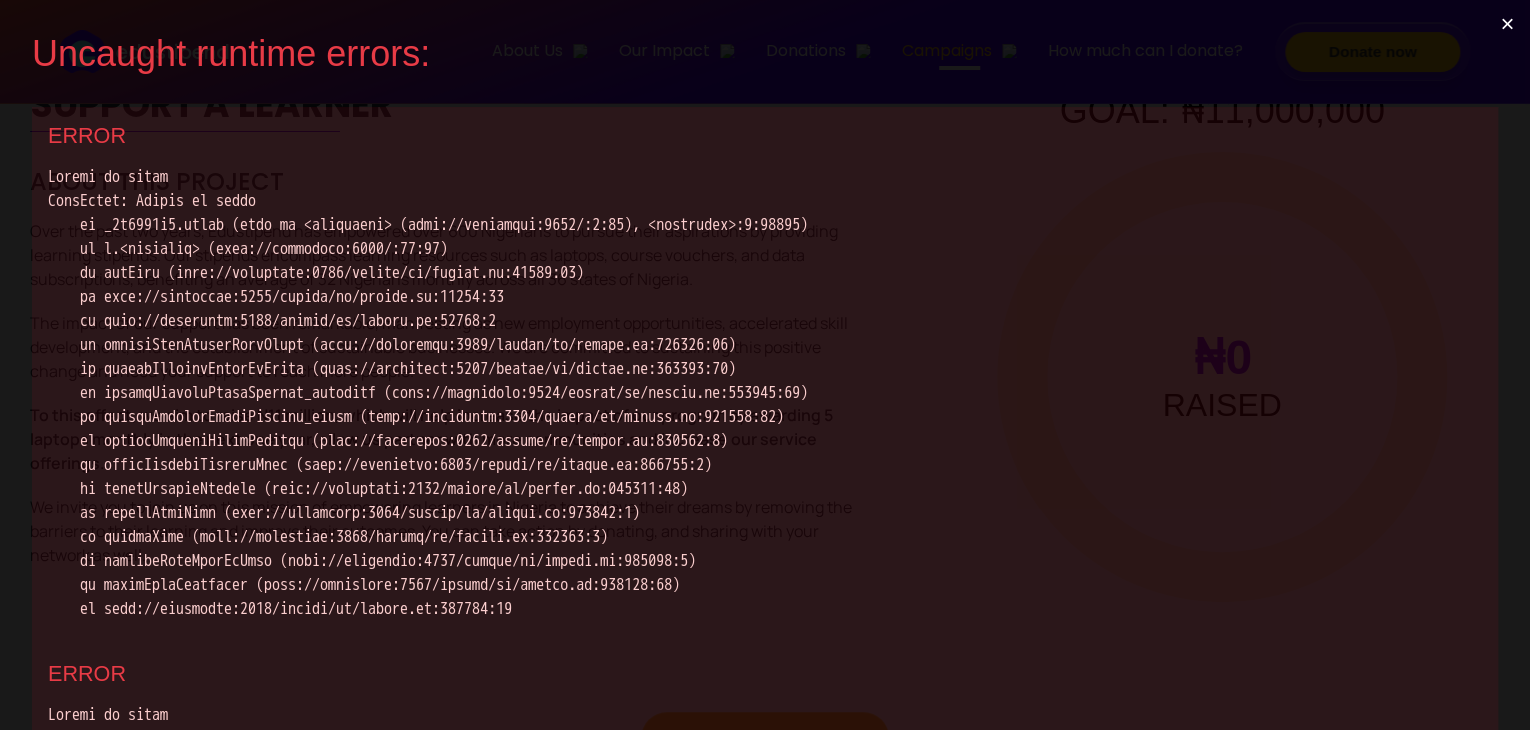 click on "×" at bounding box center [1507, 24] 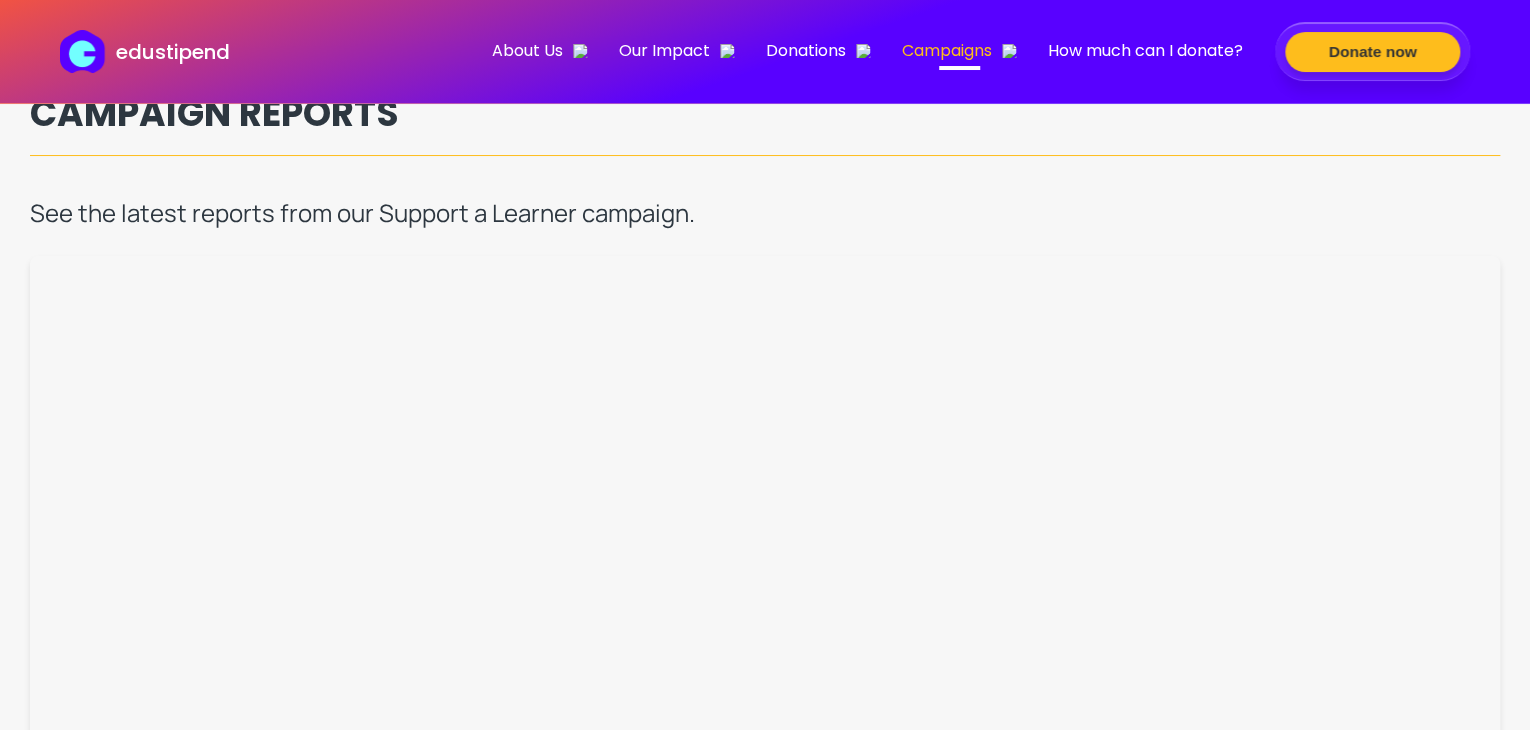 scroll, scrollTop: 884, scrollLeft: 0, axis: vertical 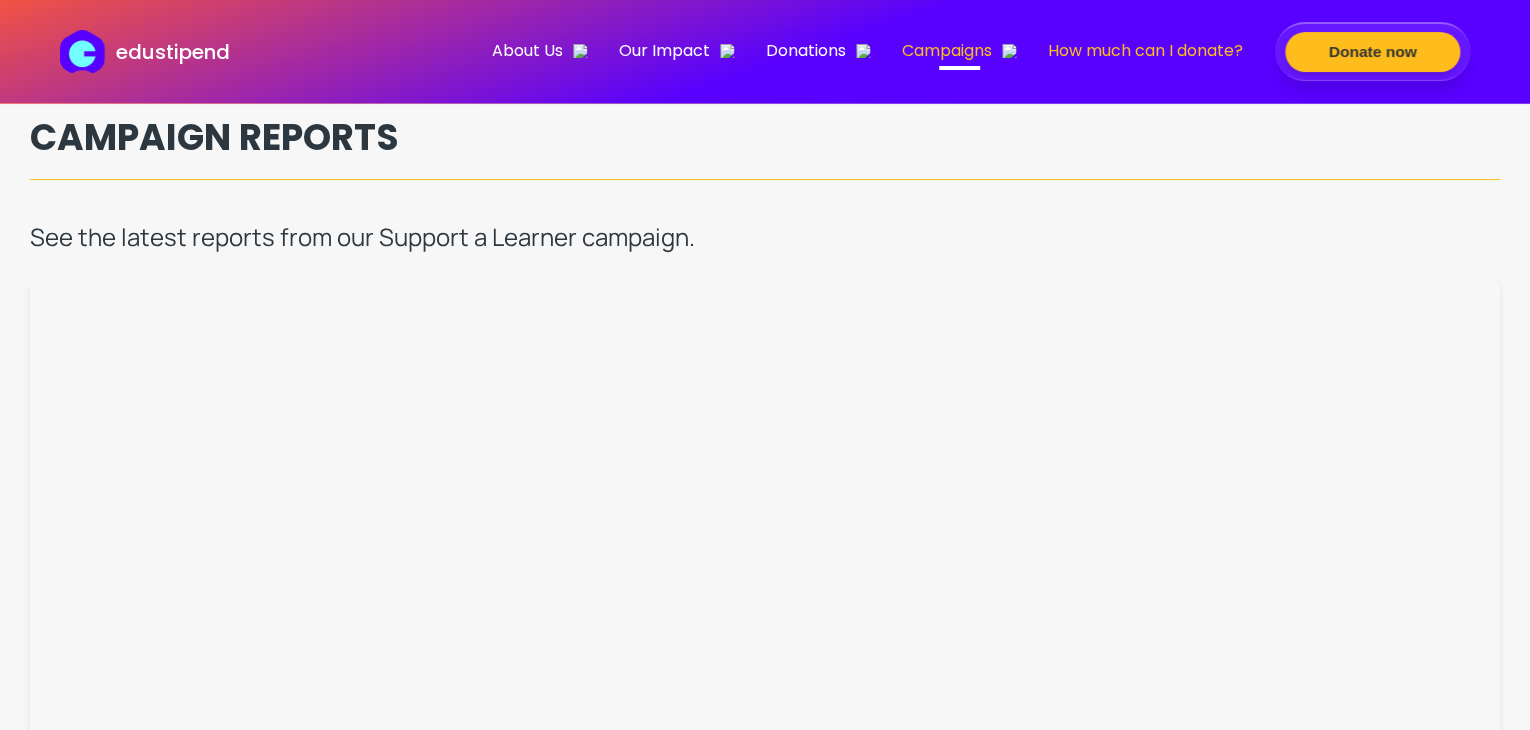 click on "How much can I donate?" at bounding box center [1145, 50] 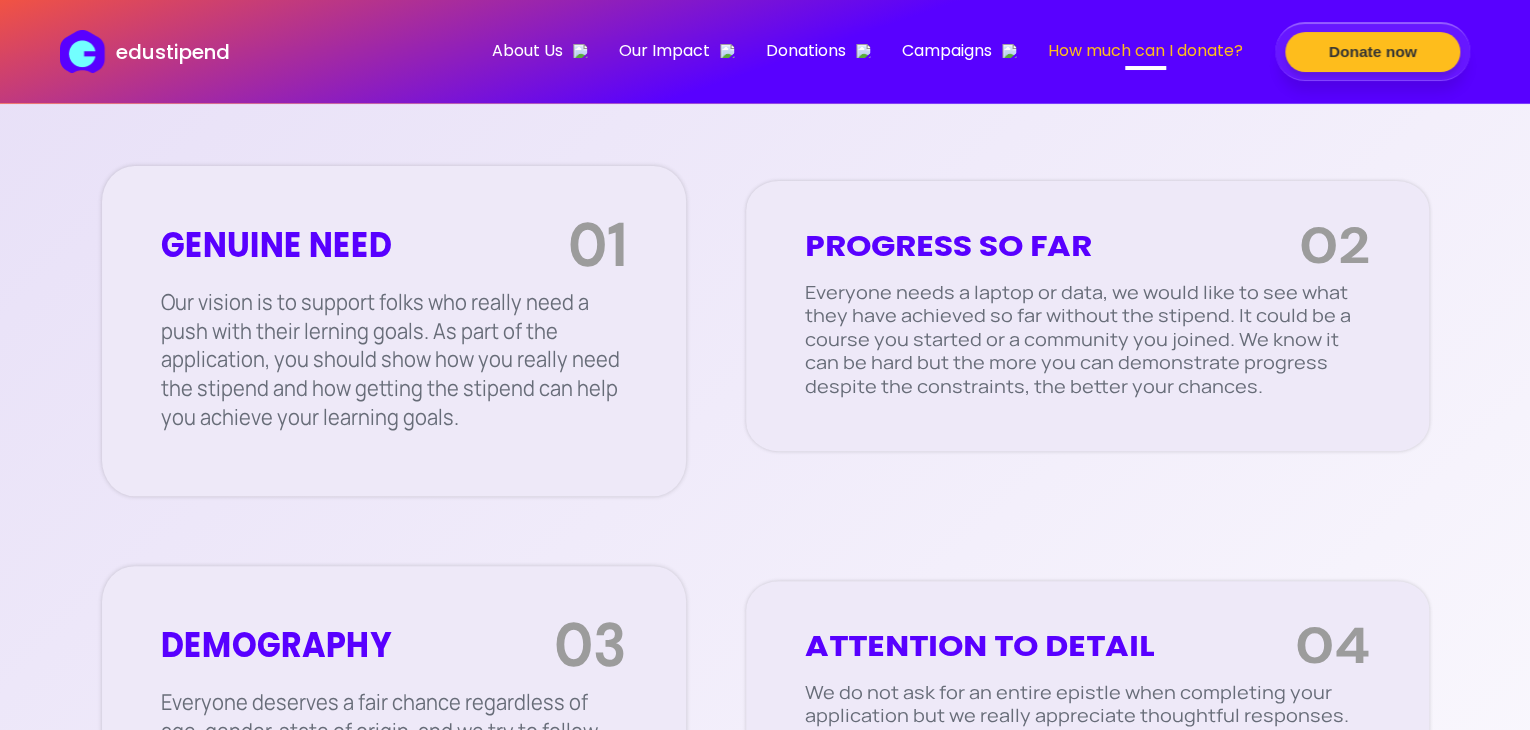 scroll, scrollTop: 4639, scrollLeft: 0, axis: vertical 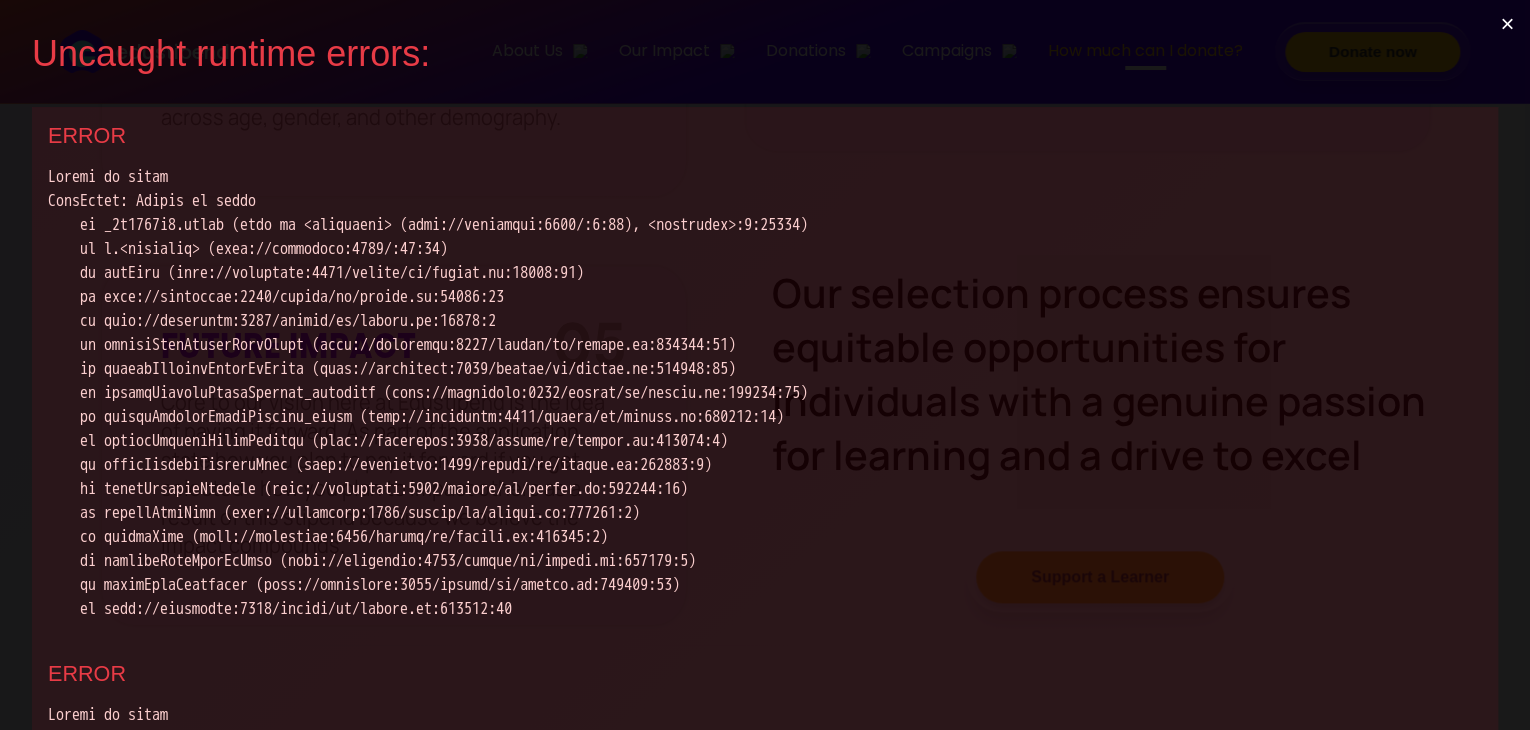 click on "×" at bounding box center [1507, 24] 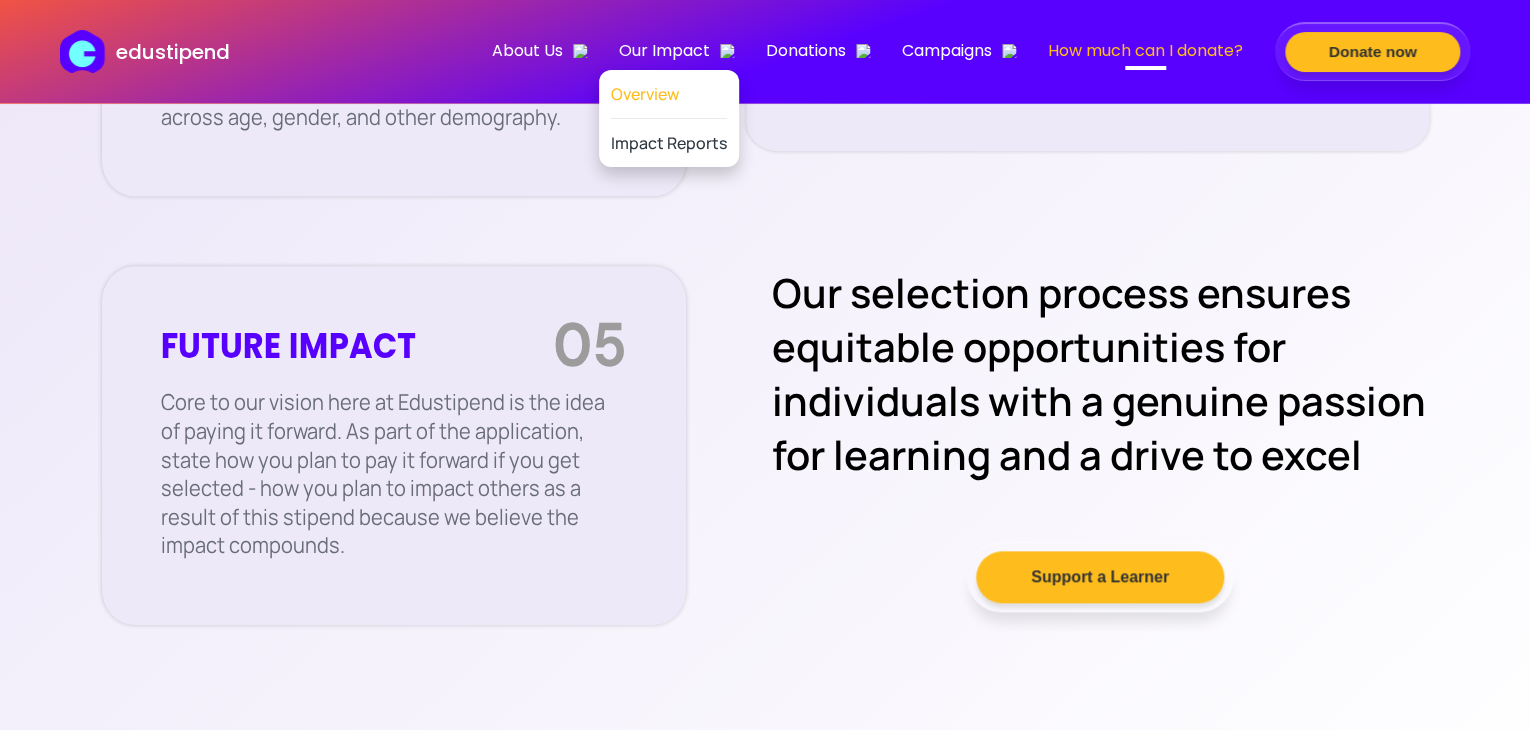 click on "Overview" at bounding box center [669, 94] 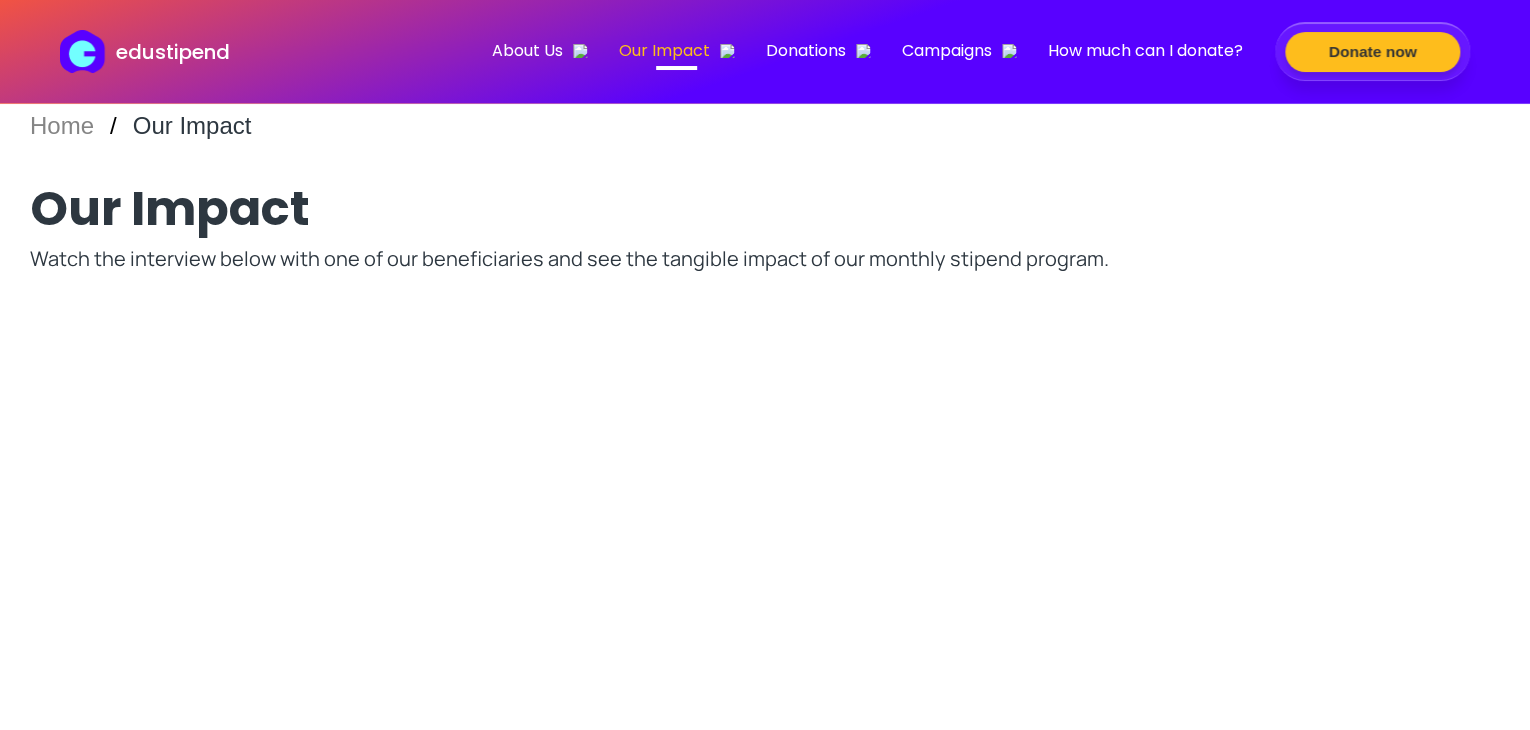 scroll, scrollTop: 0, scrollLeft: 0, axis: both 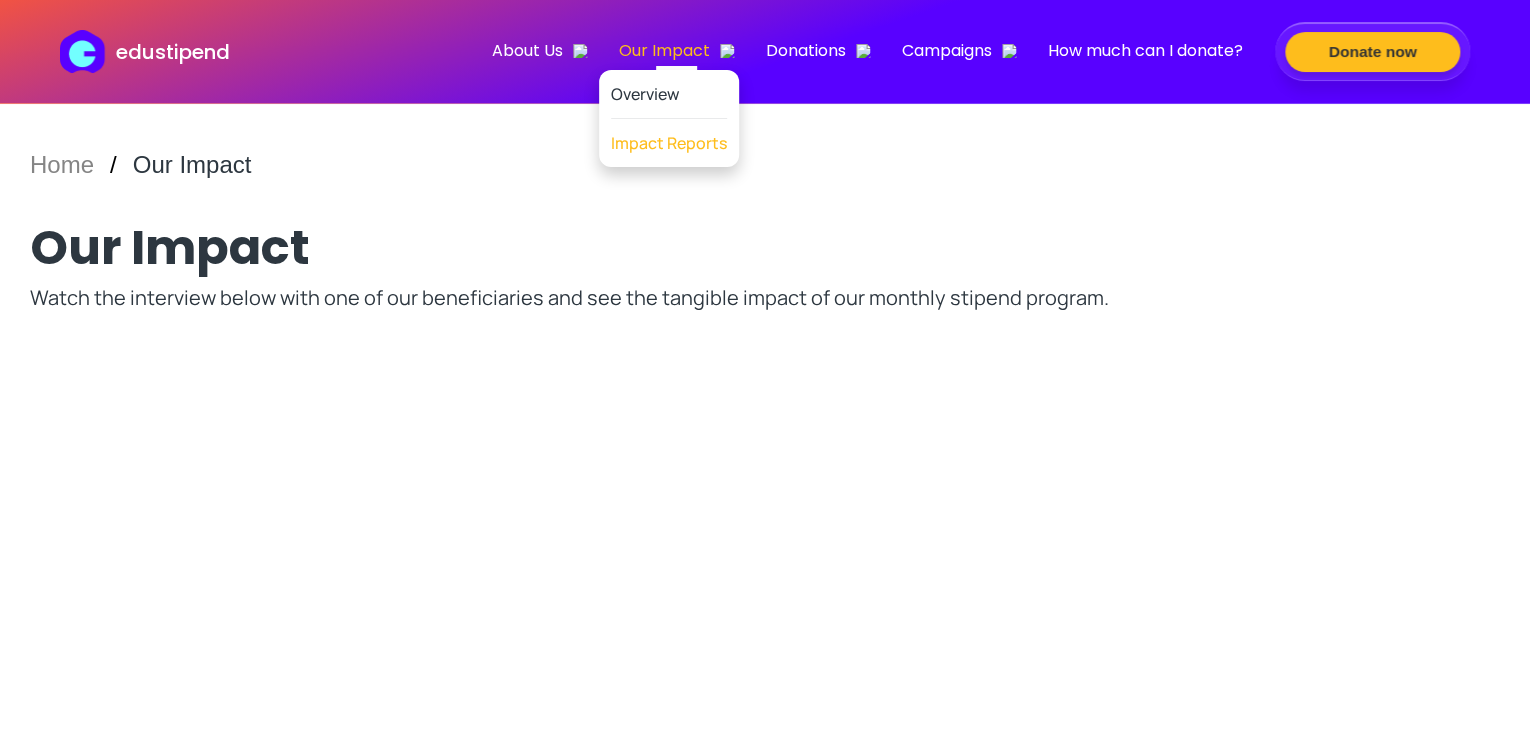 click on "Impact Reports" at bounding box center [669, 143] 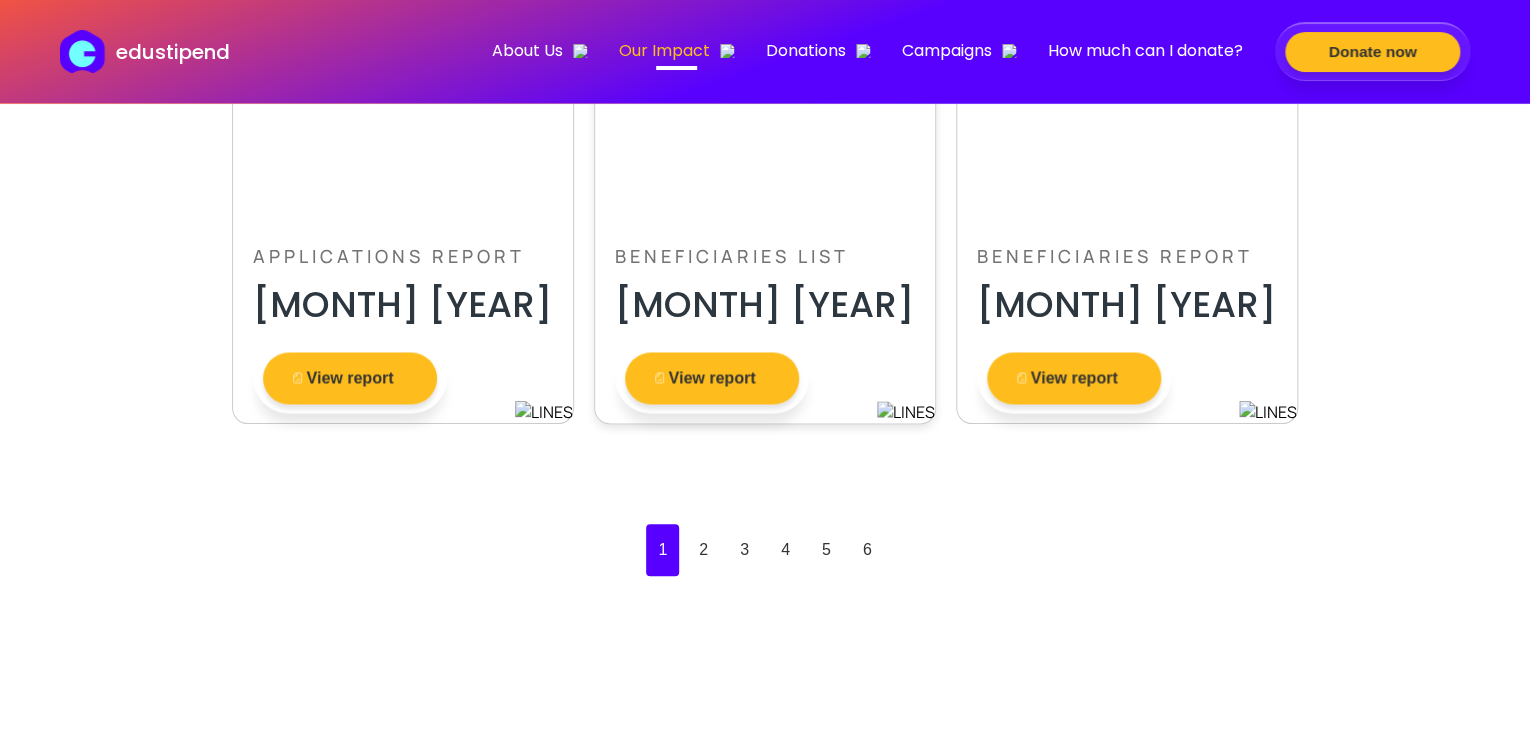 scroll, scrollTop: 1400, scrollLeft: 0, axis: vertical 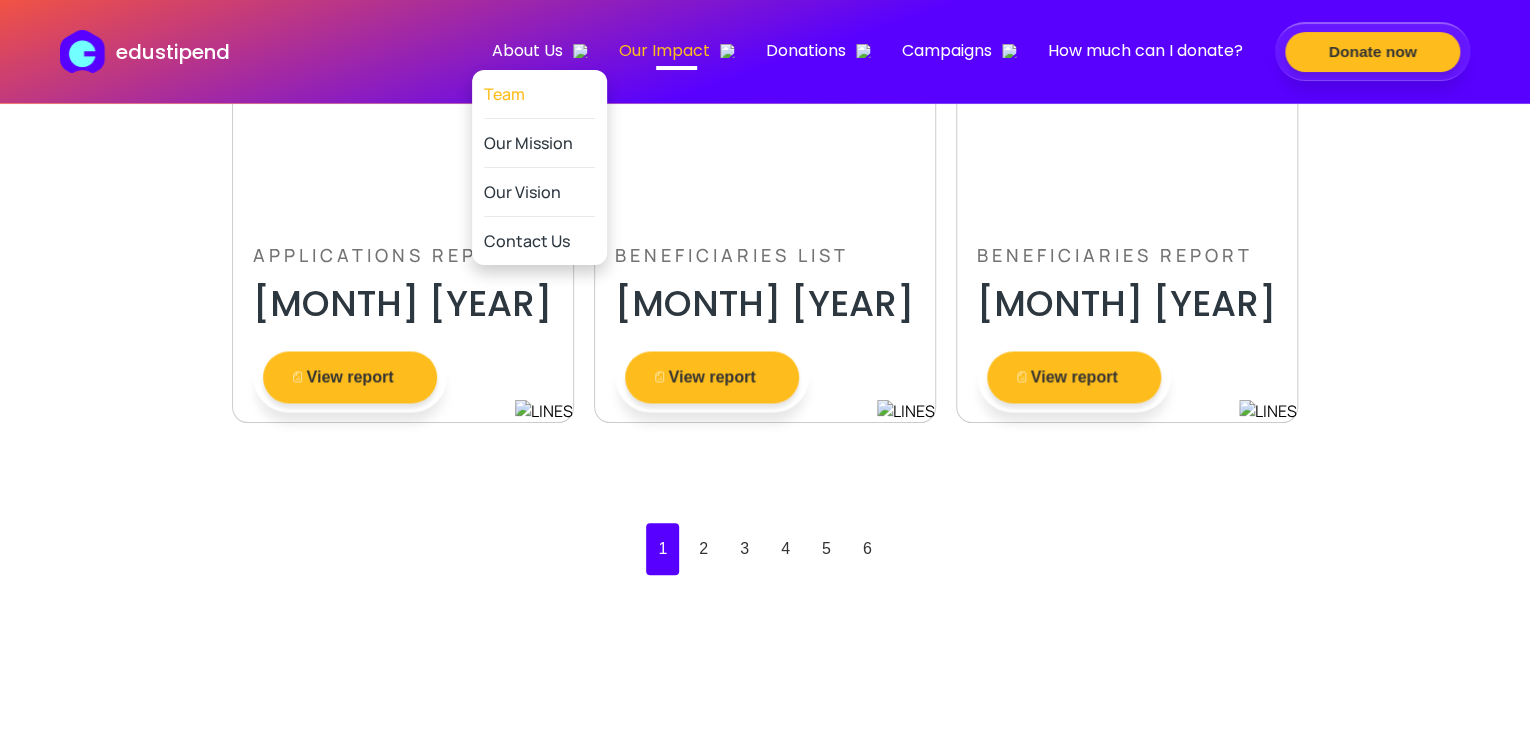 click on "Team" at bounding box center (539, 94) 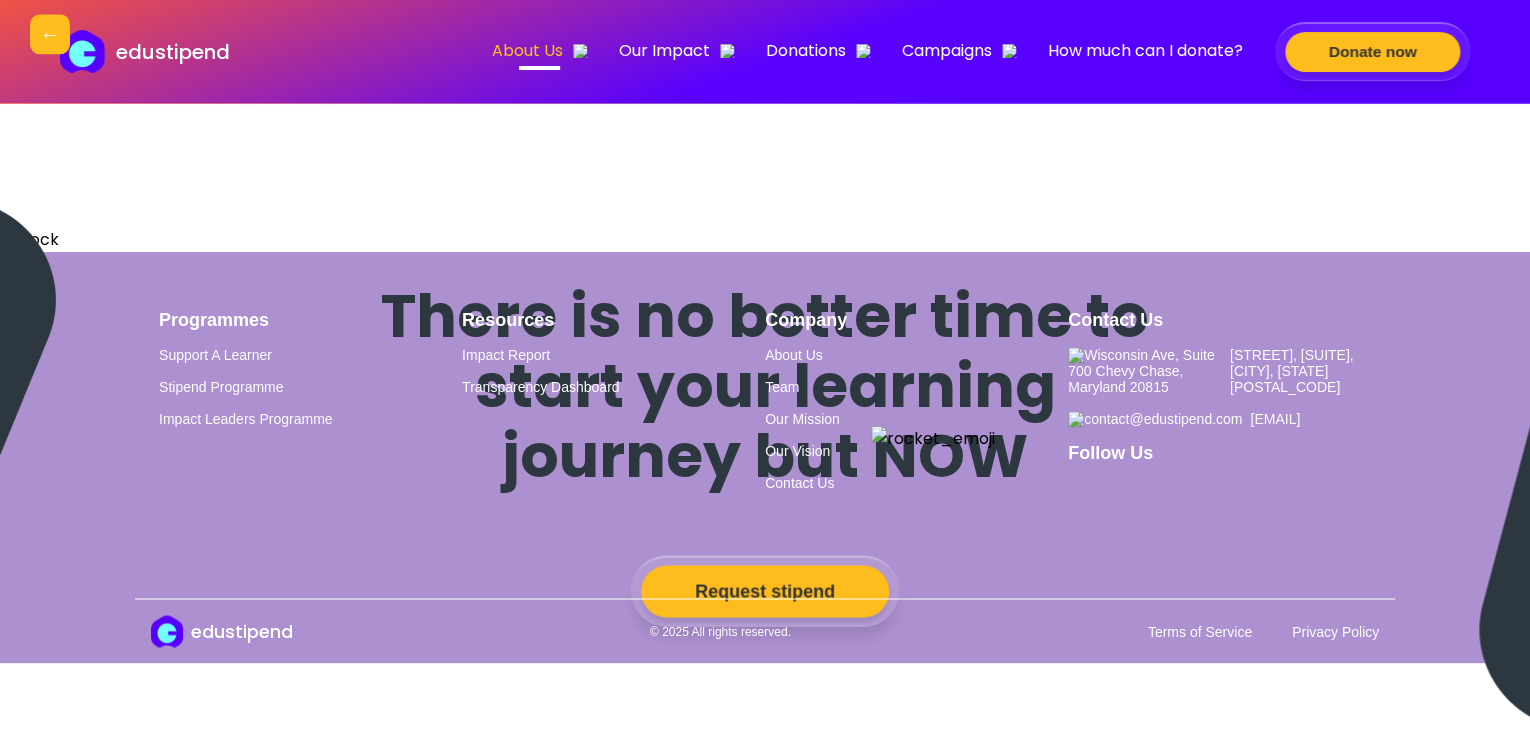 scroll, scrollTop: 2963, scrollLeft: 0, axis: vertical 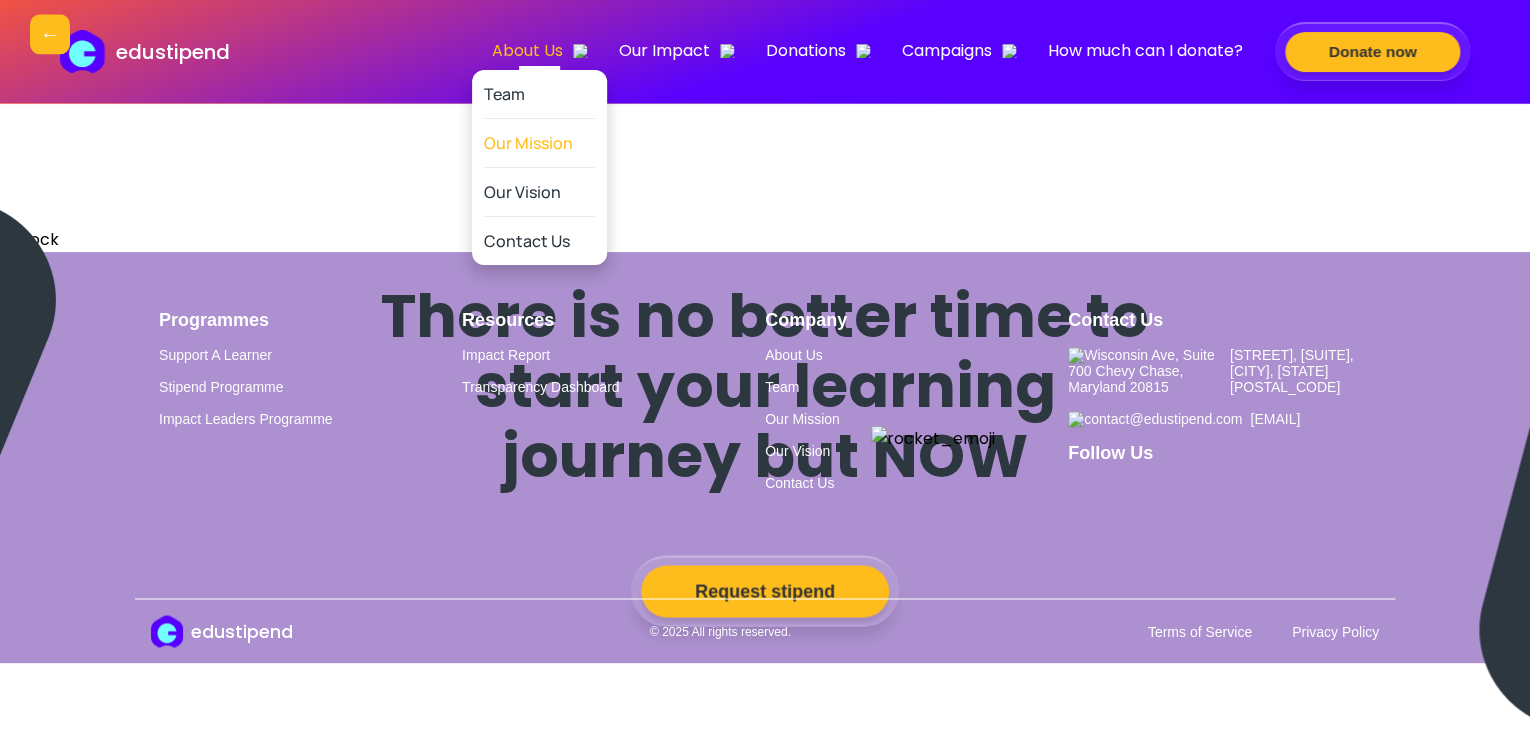 click on "Our Mission" at bounding box center [539, 143] 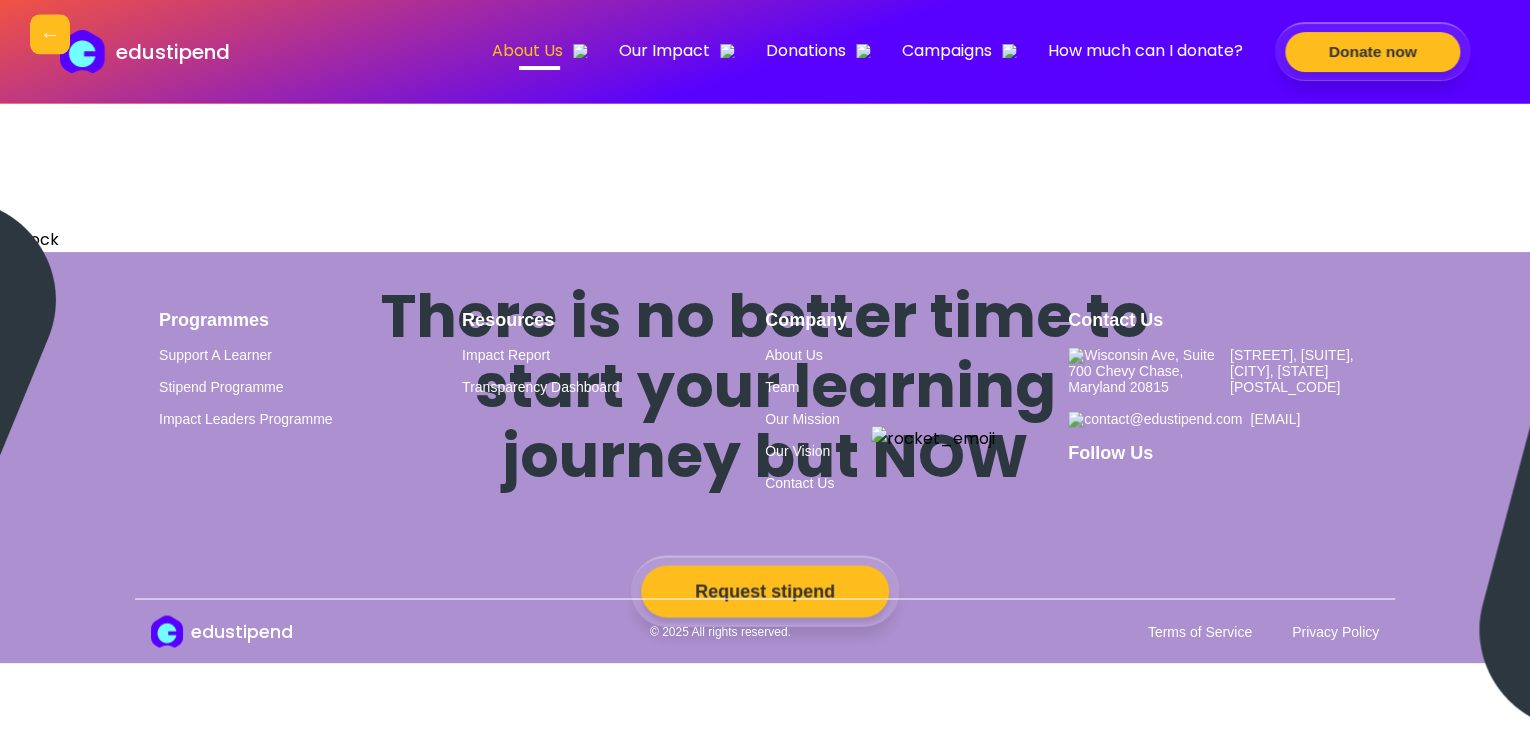 scroll, scrollTop: 2963, scrollLeft: 0, axis: vertical 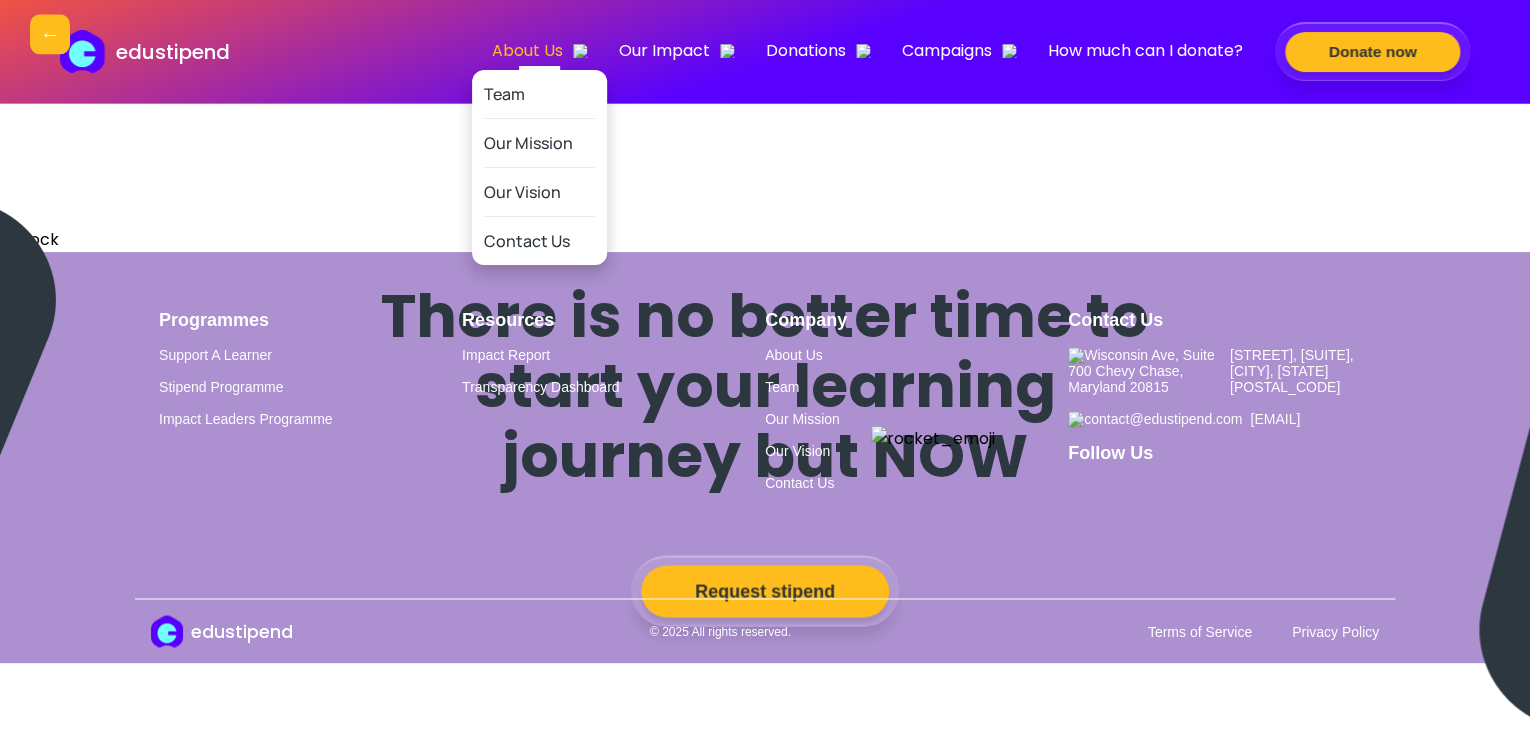 click on "Our Vision" at bounding box center [539, 192] 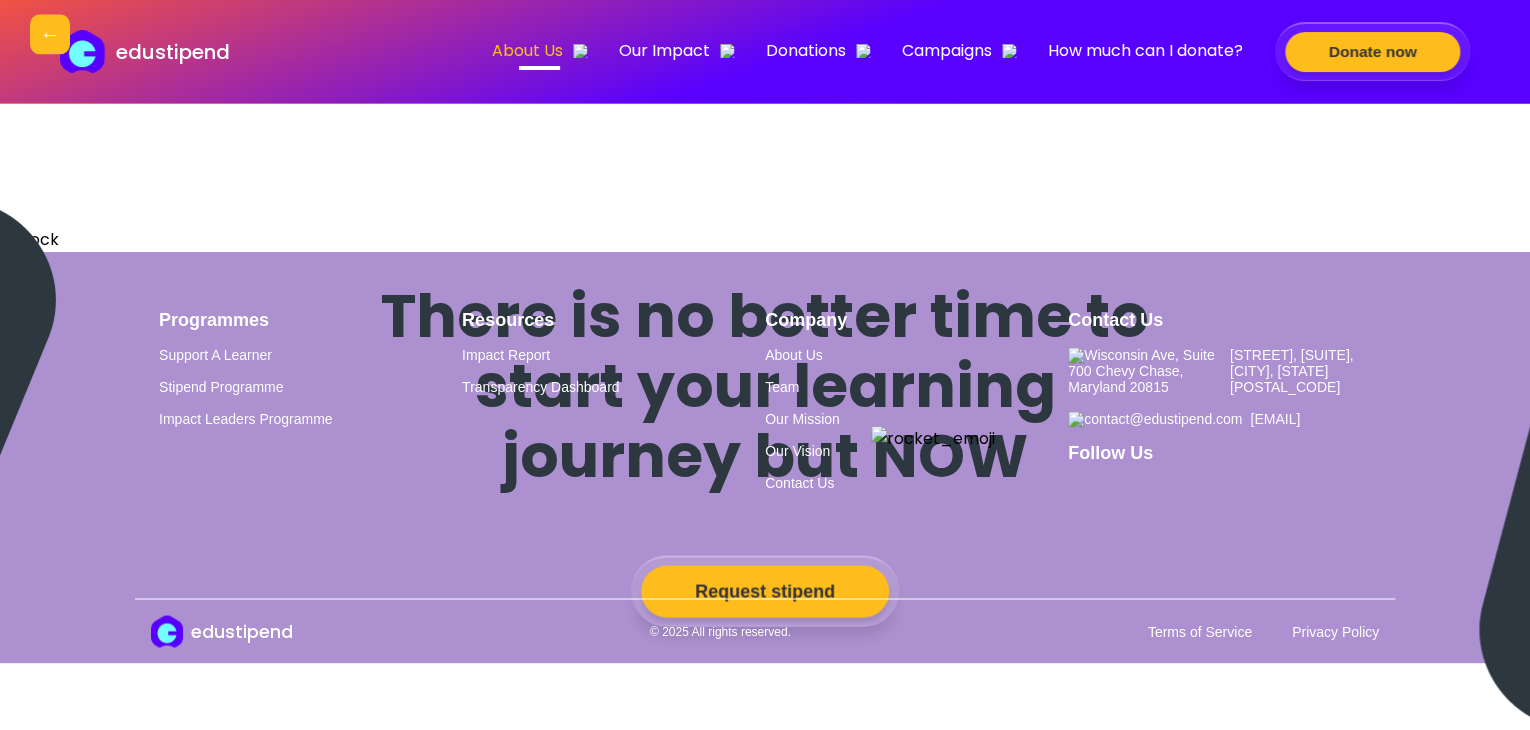 scroll, scrollTop: 1772, scrollLeft: 0, axis: vertical 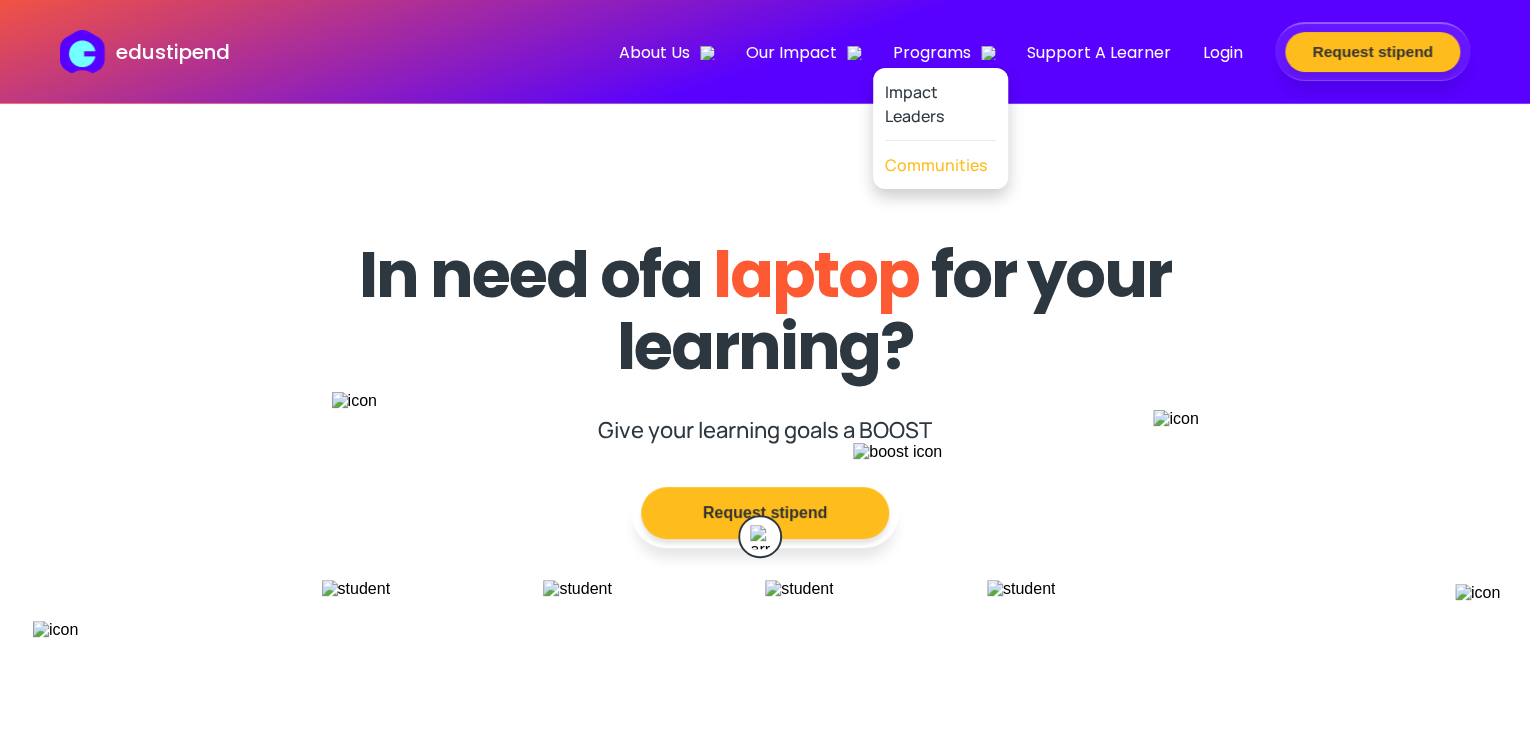 click on "Communities" at bounding box center (936, 165) 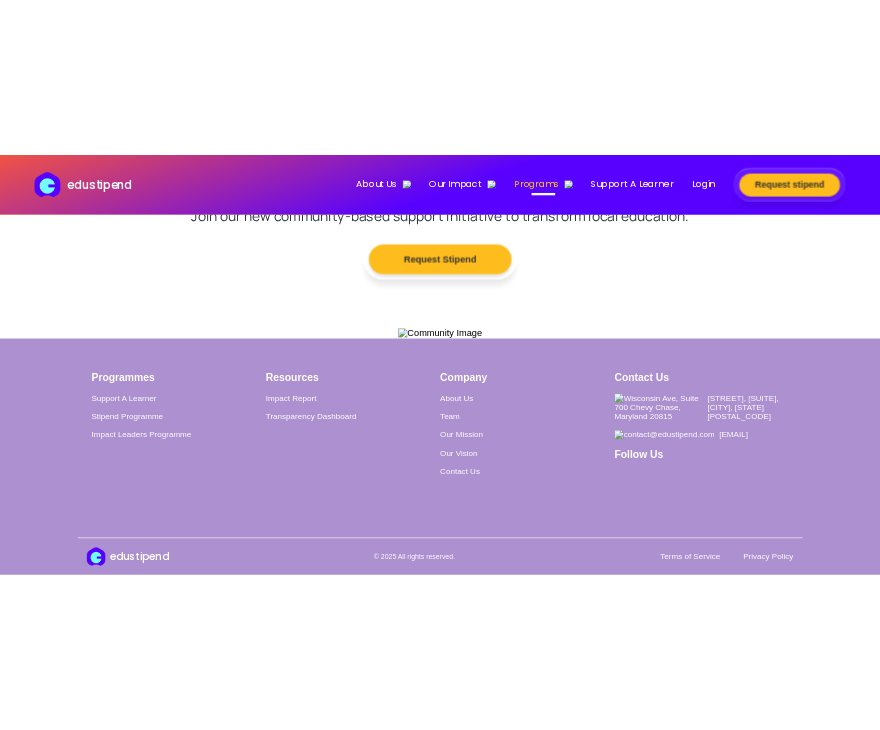 scroll, scrollTop: 0, scrollLeft: 0, axis: both 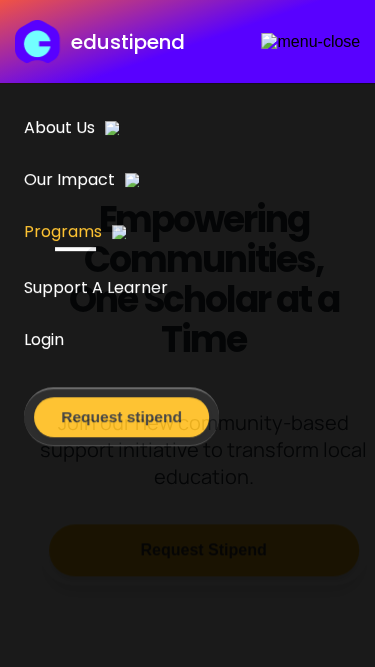 click at bounding box center [310, 42] 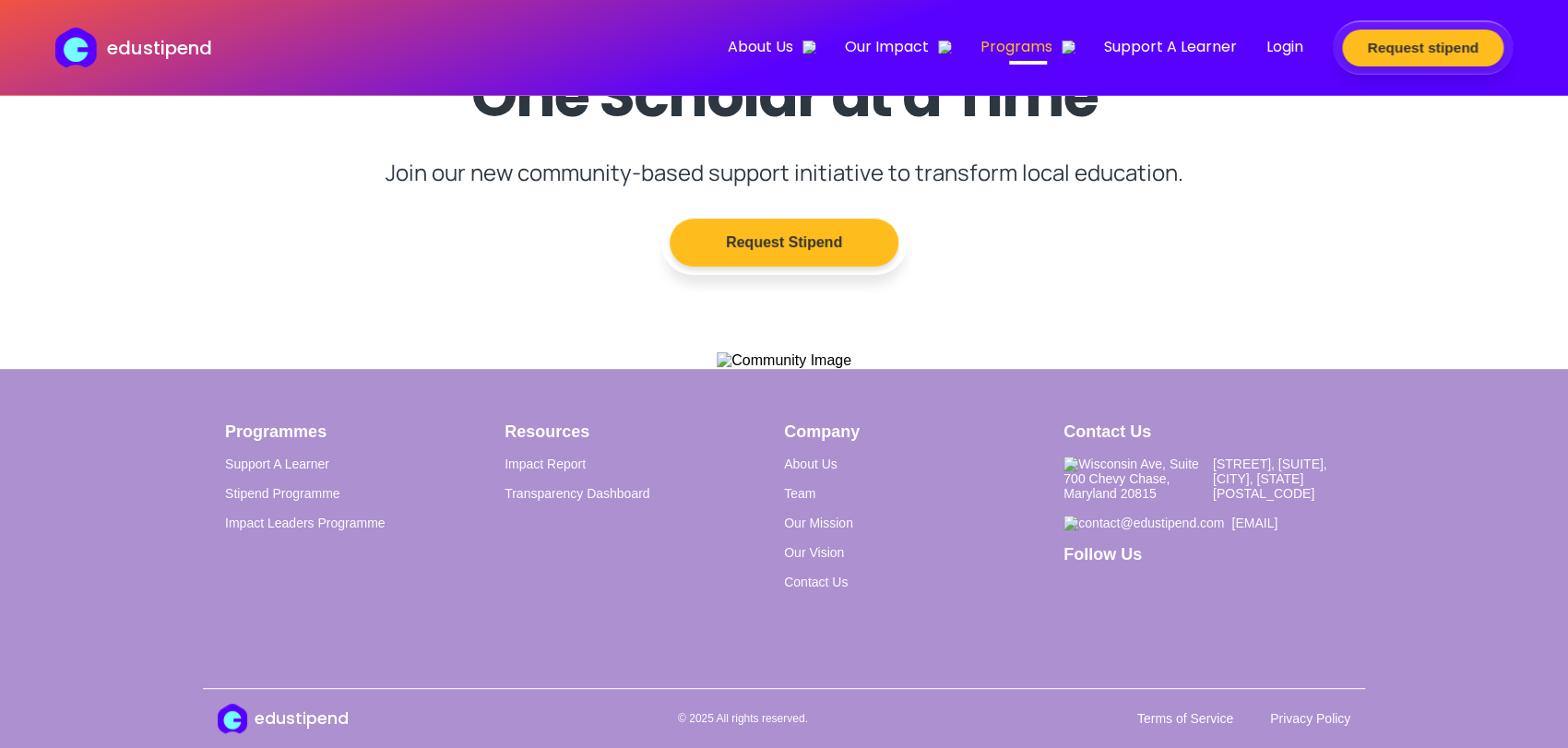 scroll, scrollTop: 0, scrollLeft: 0, axis: both 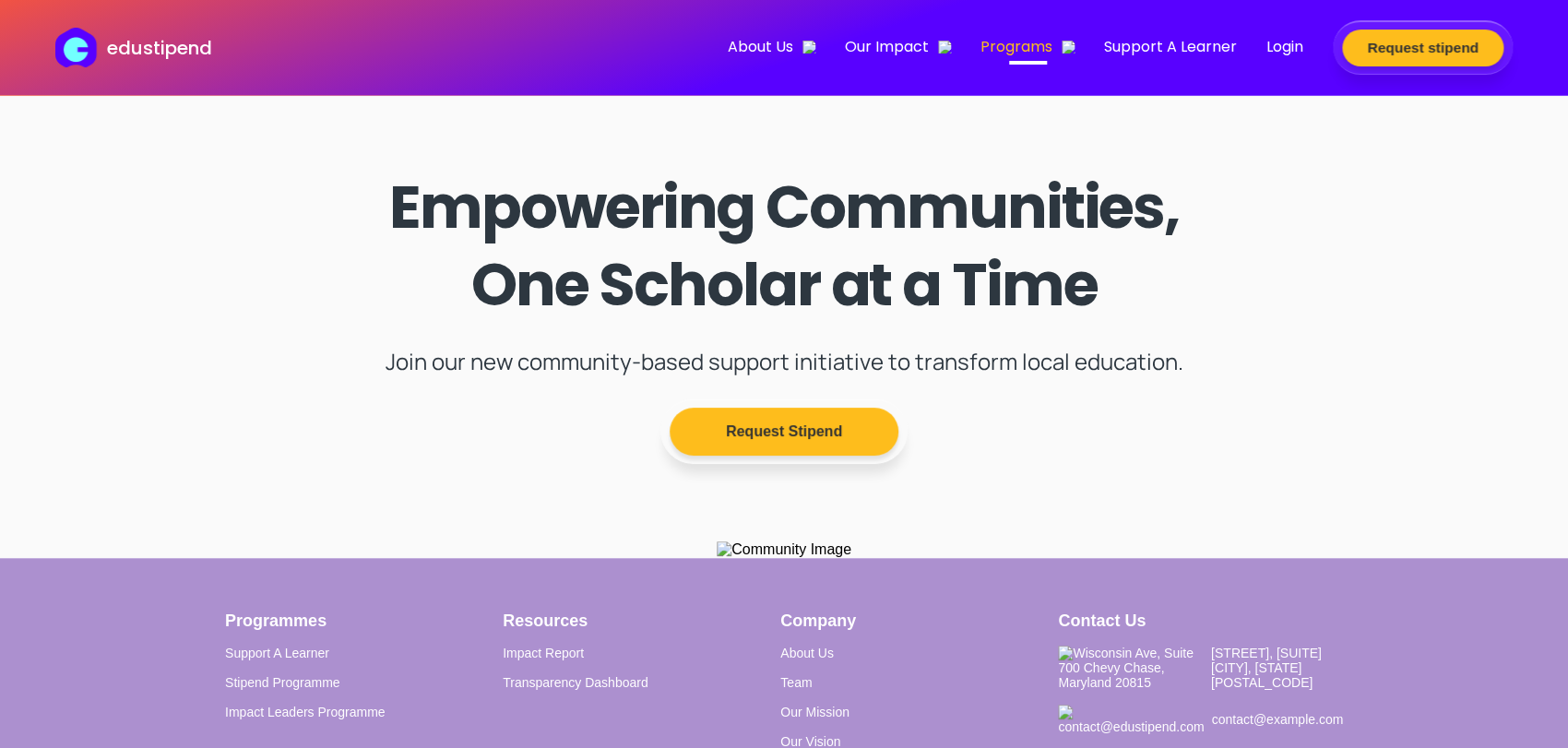 drag, startPoint x: 187, startPoint y: 43, endPoint x: 258, endPoint y: 85, distance: 82.4924 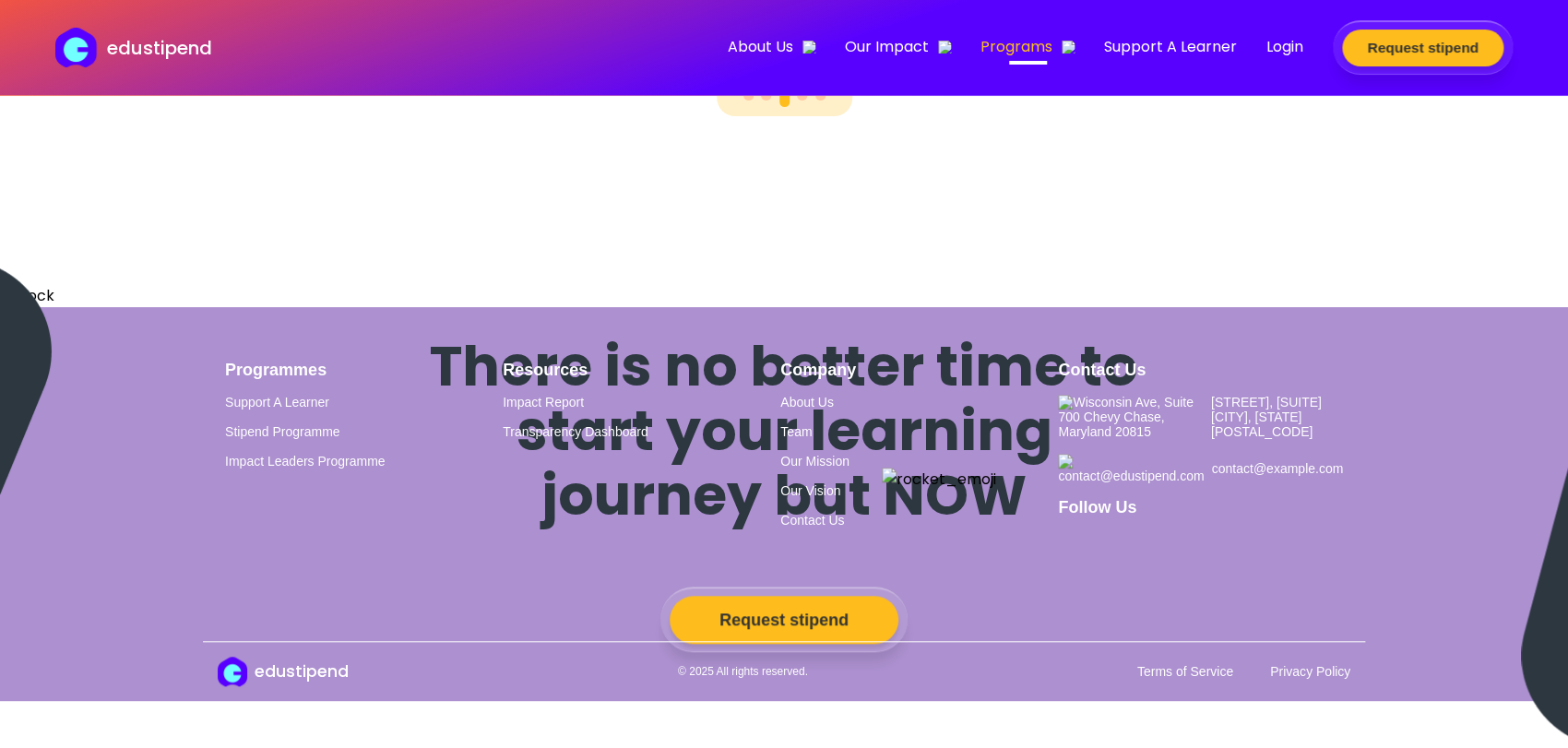 scroll, scrollTop: 4406, scrollLeft: 0, axis: vertical 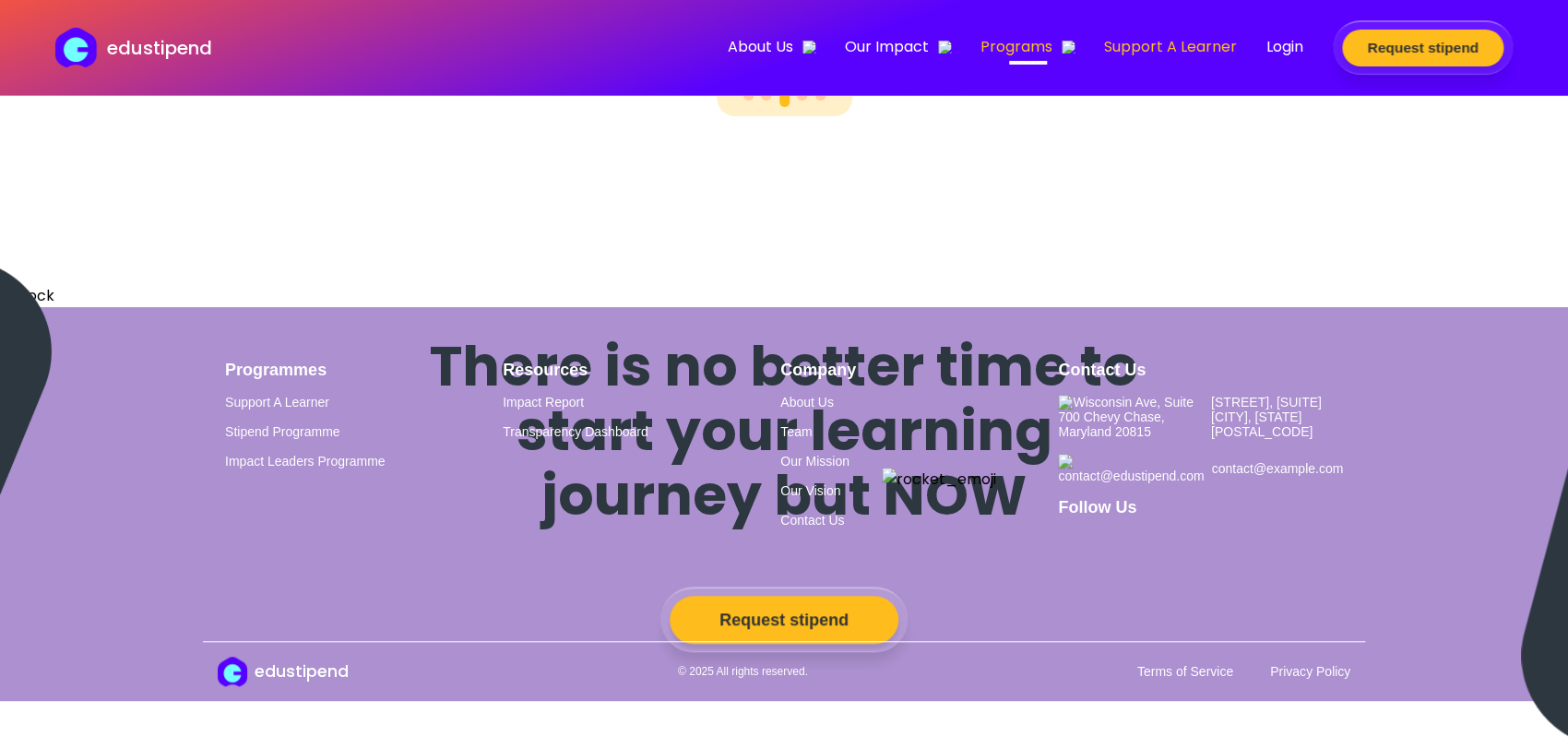 click on "Support A Learner" at bounding box center (1170, 46) 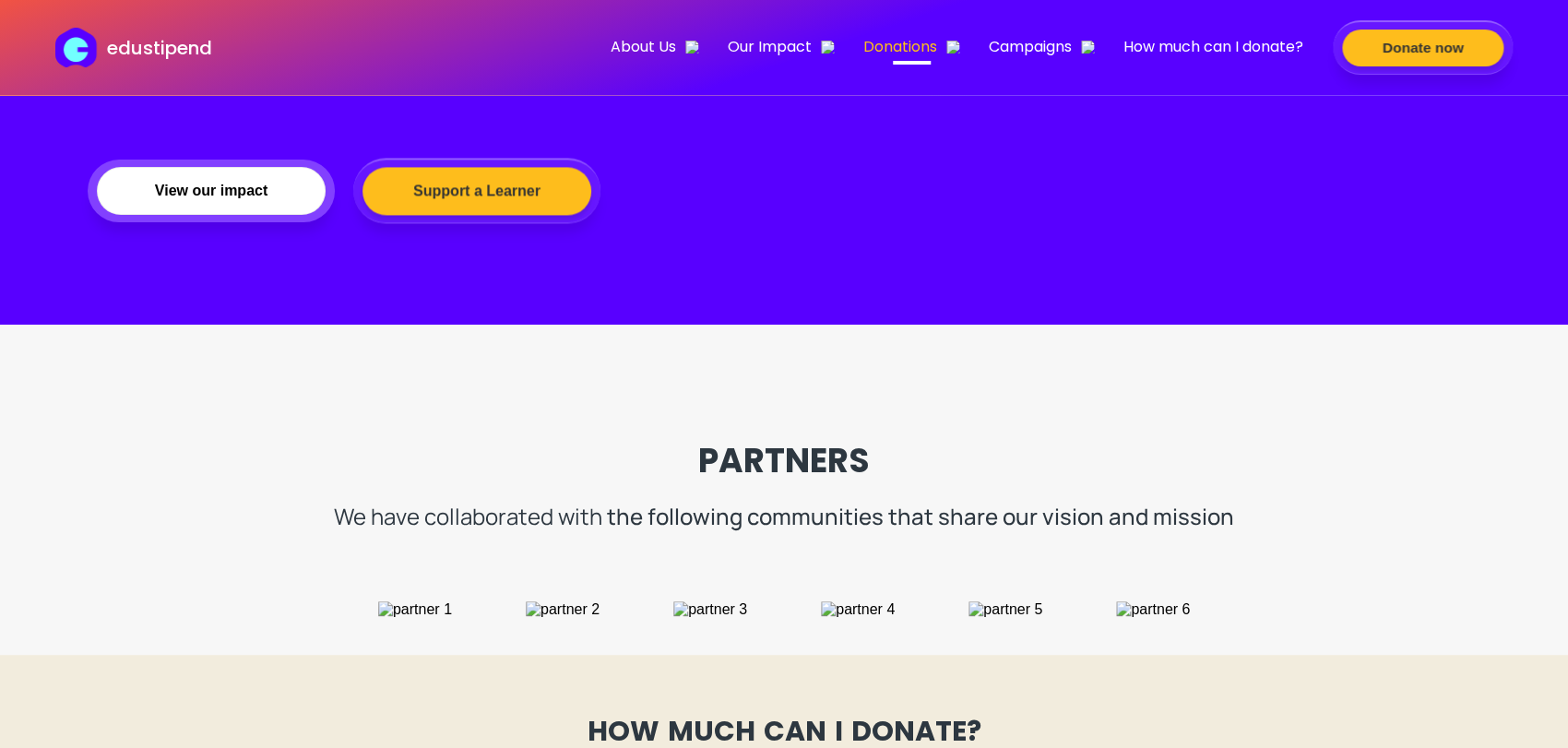 scroll, scrollTop: 1551, scrollLeft: 0, axis: vertical 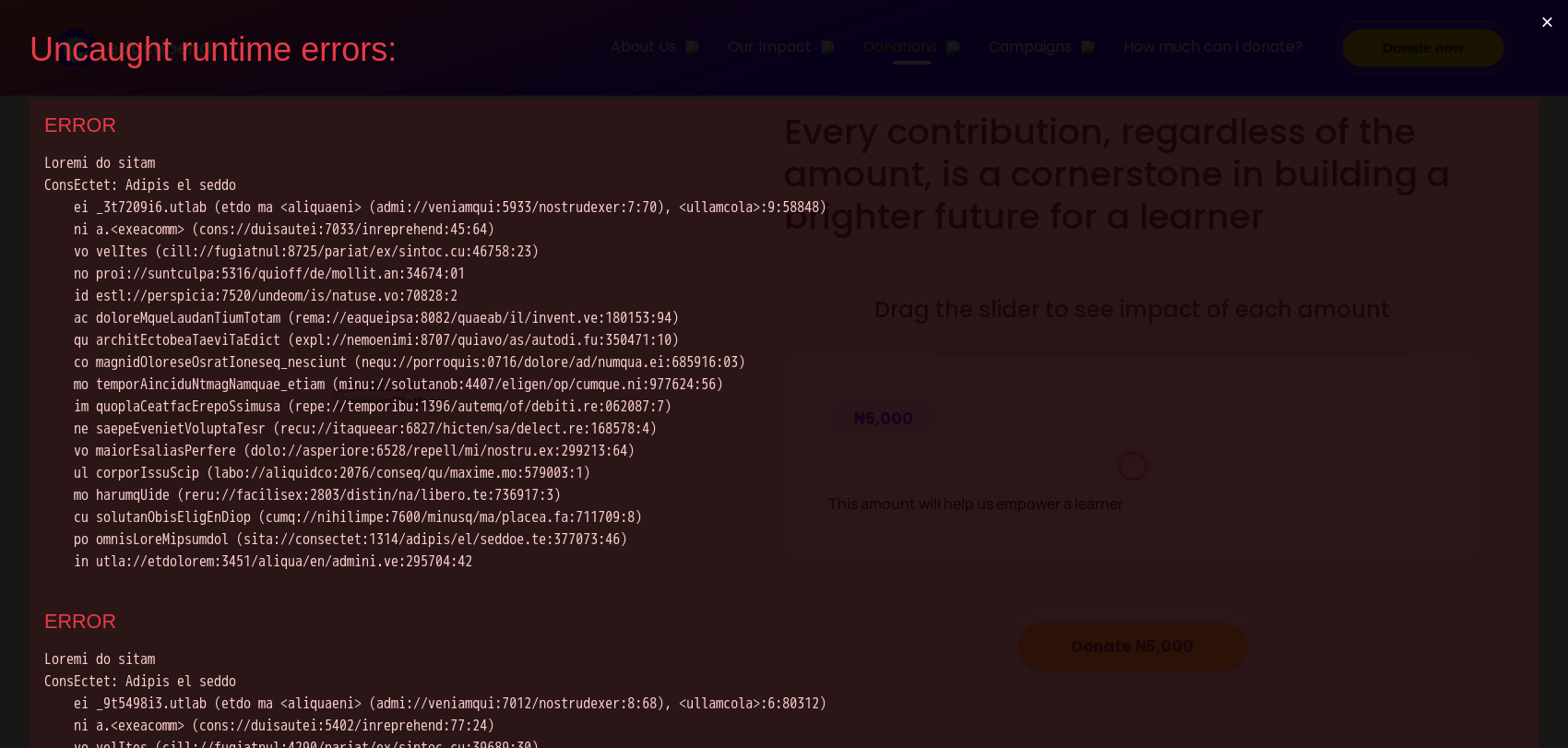 click on "×" at bounding box center [1547, 22] 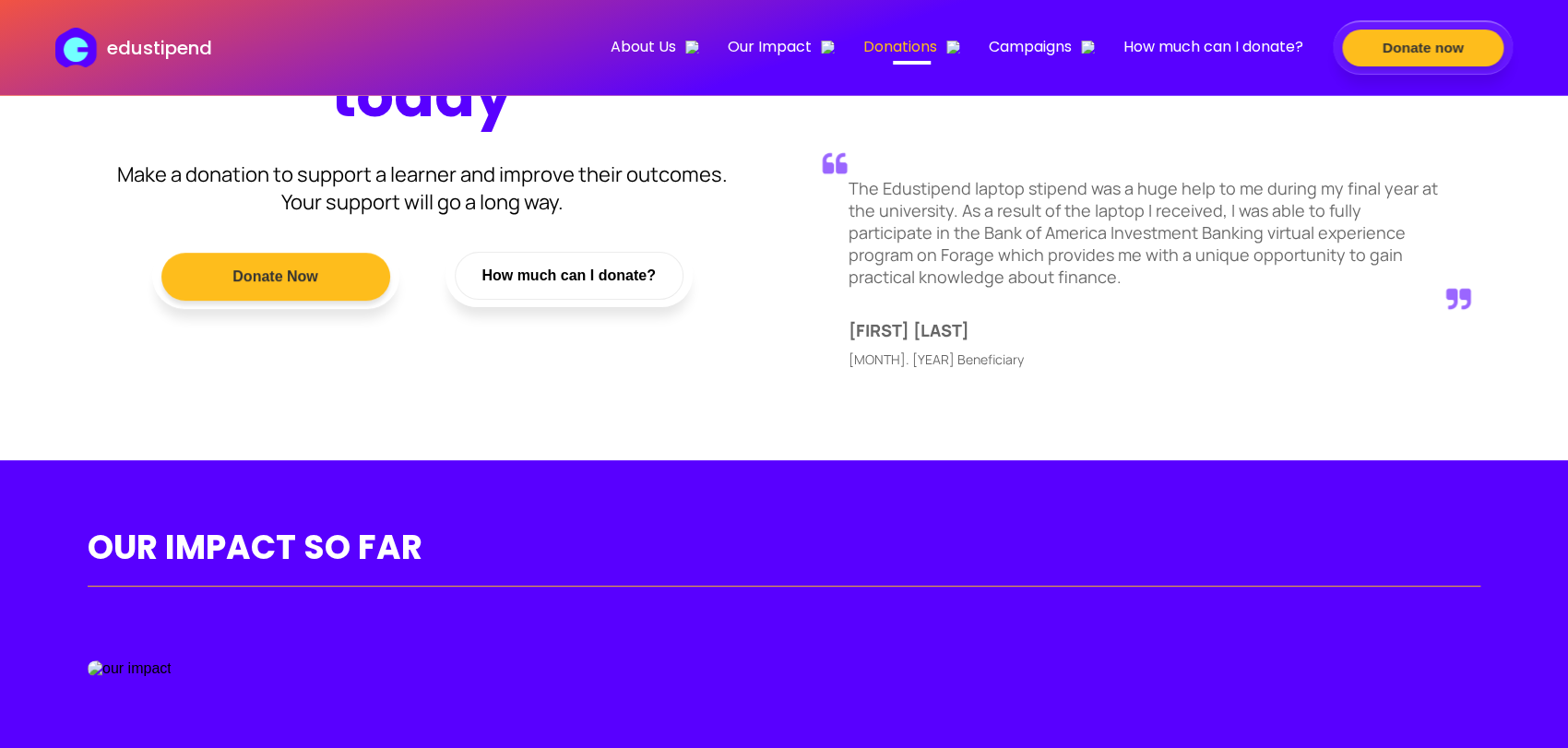 scroll, scrollTop: 0, scrollLeft: 0, axis: both 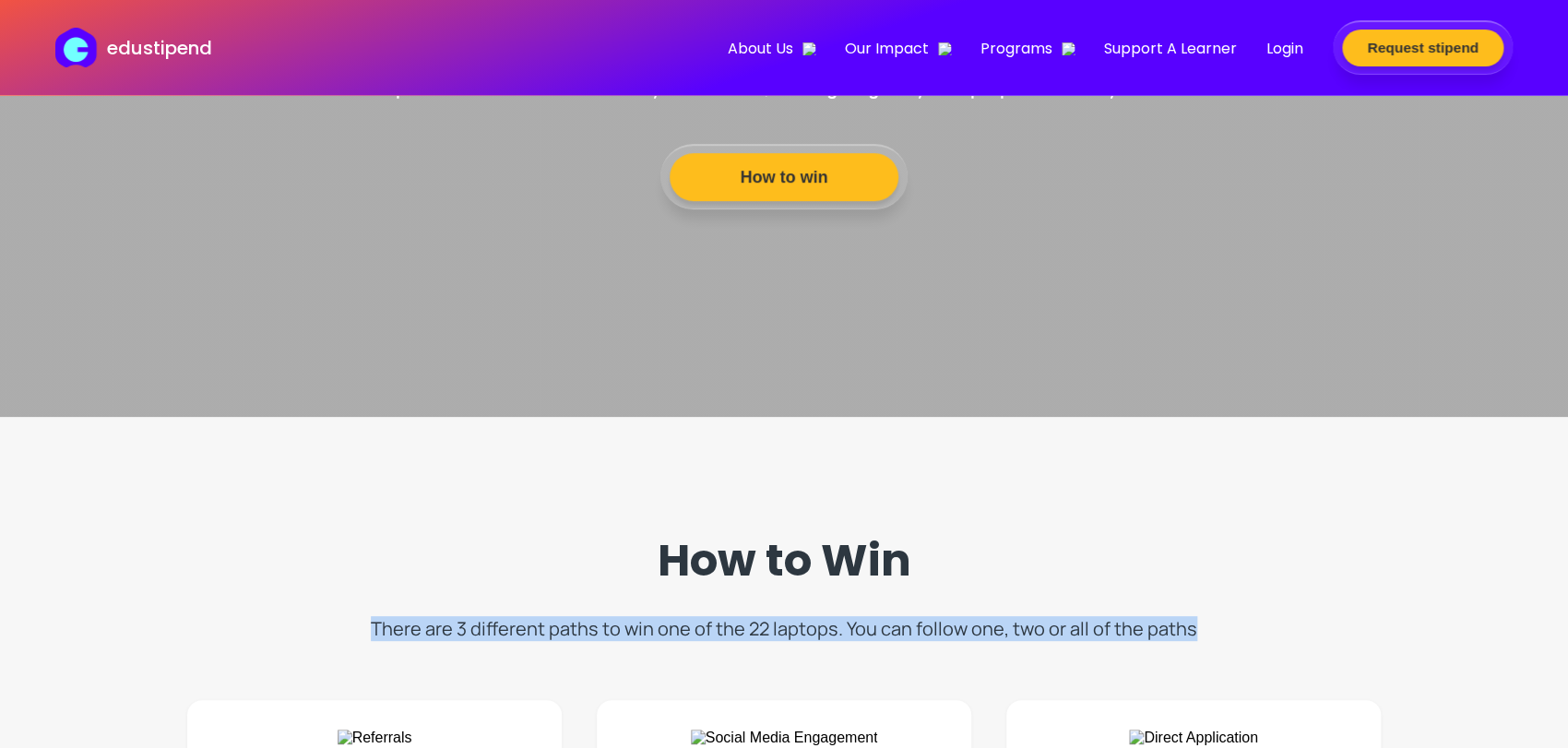drag, startPoint x: 1201, startPoint y: 622, endPoint x: 904, endPoint y: 568, distance: 301.86918 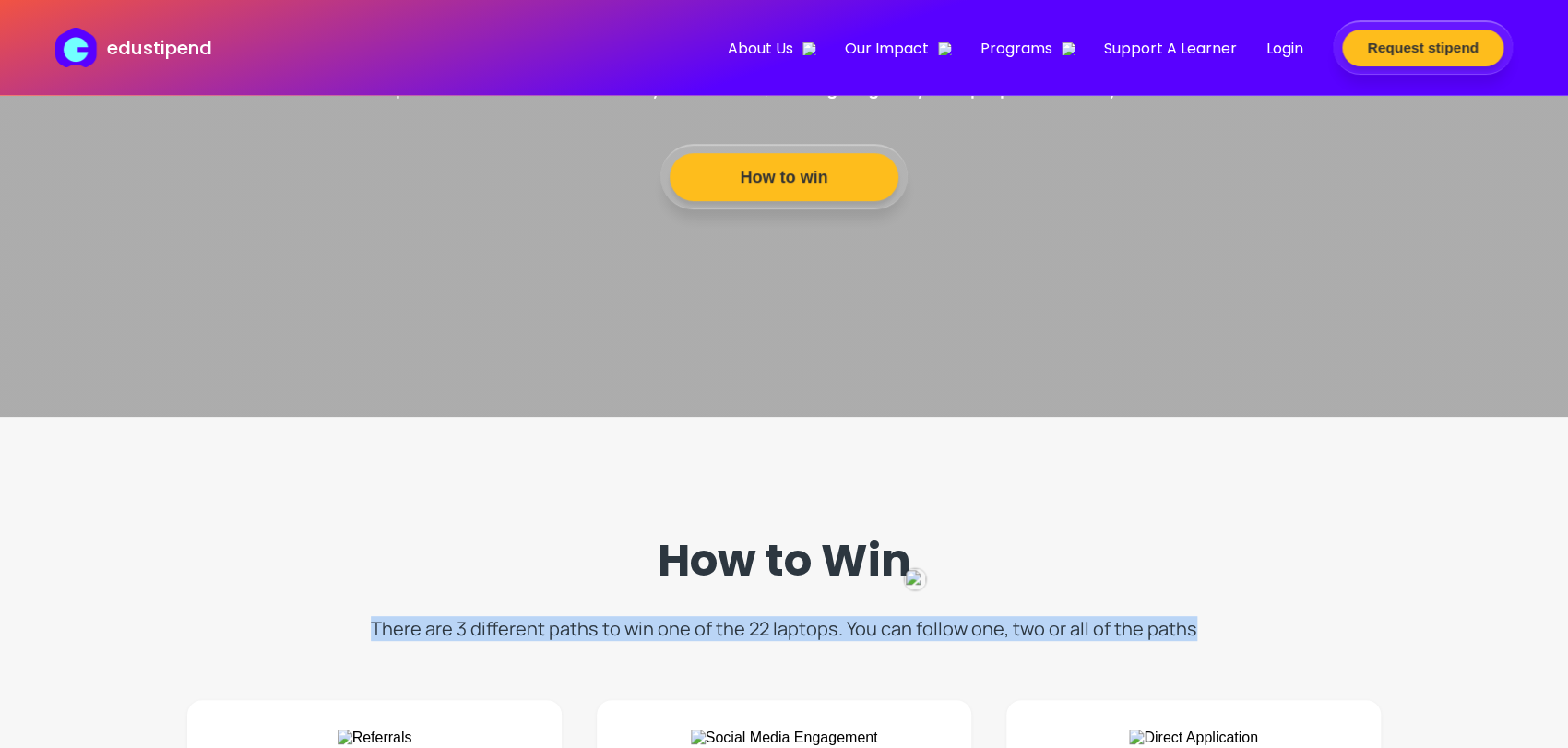 copy on "There are 3 different paths to win one of the 22 laptops. You can follow one, two or all of the paths" 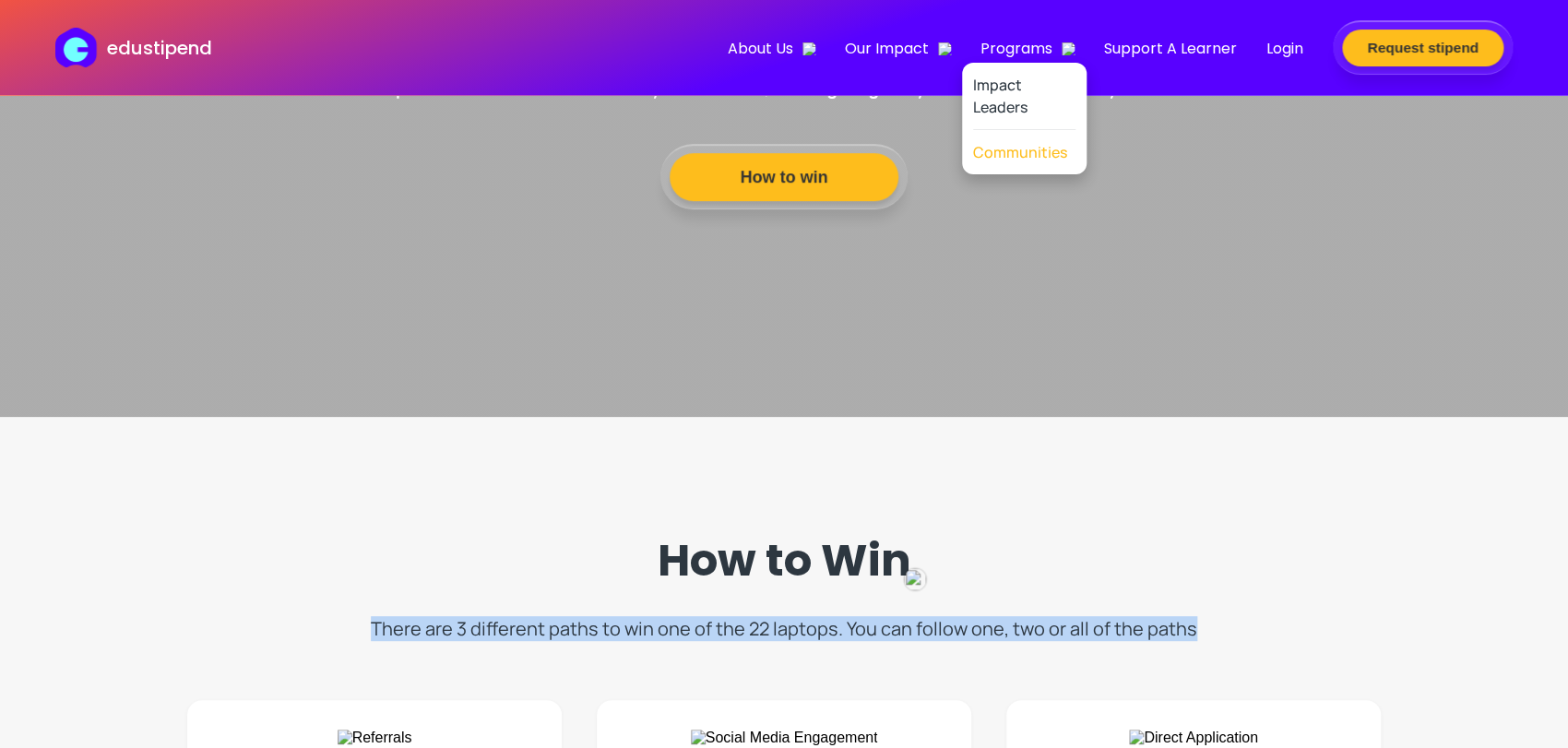 click on "Communities" at bounding box center (1020, 152) 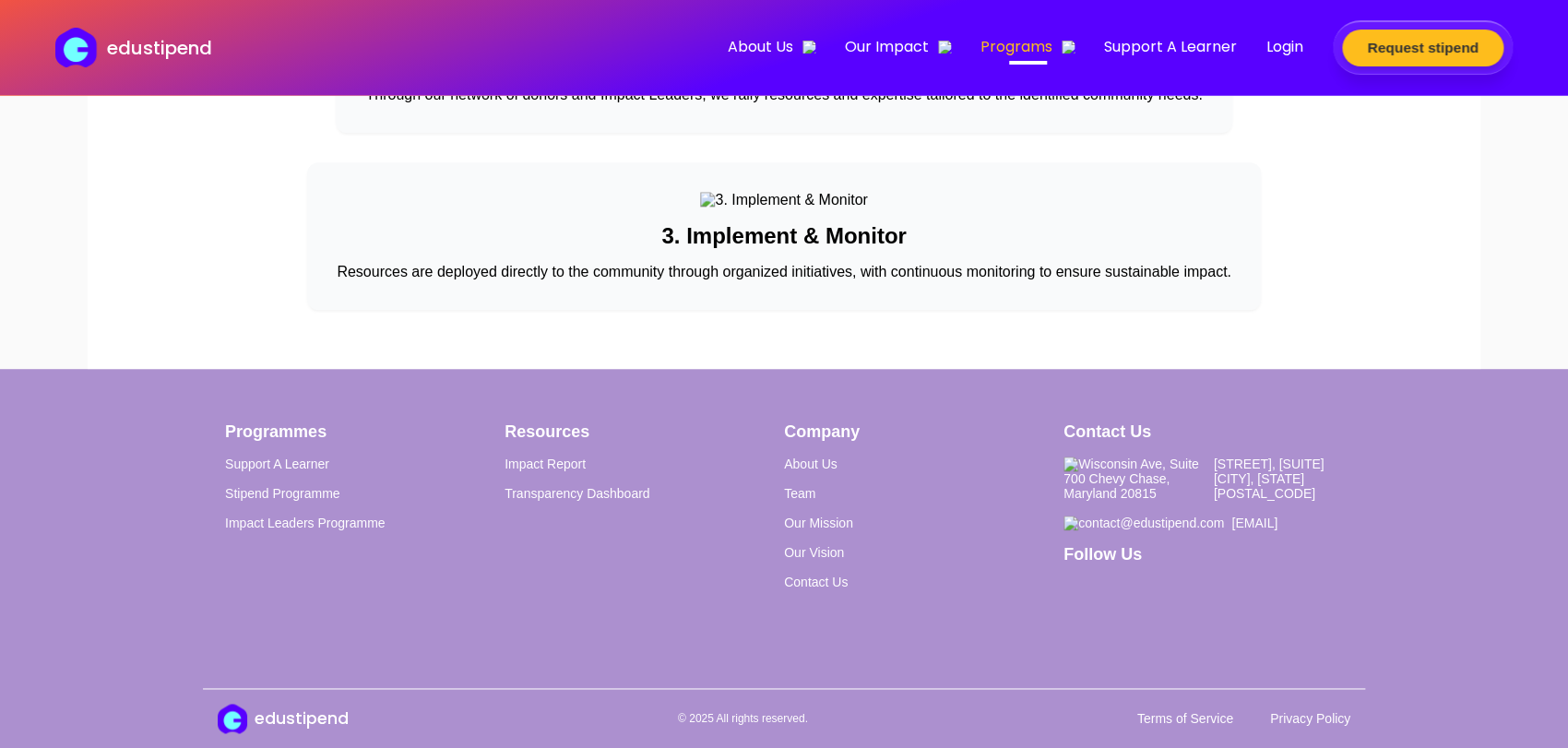 scroll, scrollTop: 922, scrollLeft: 0, axis: vertical 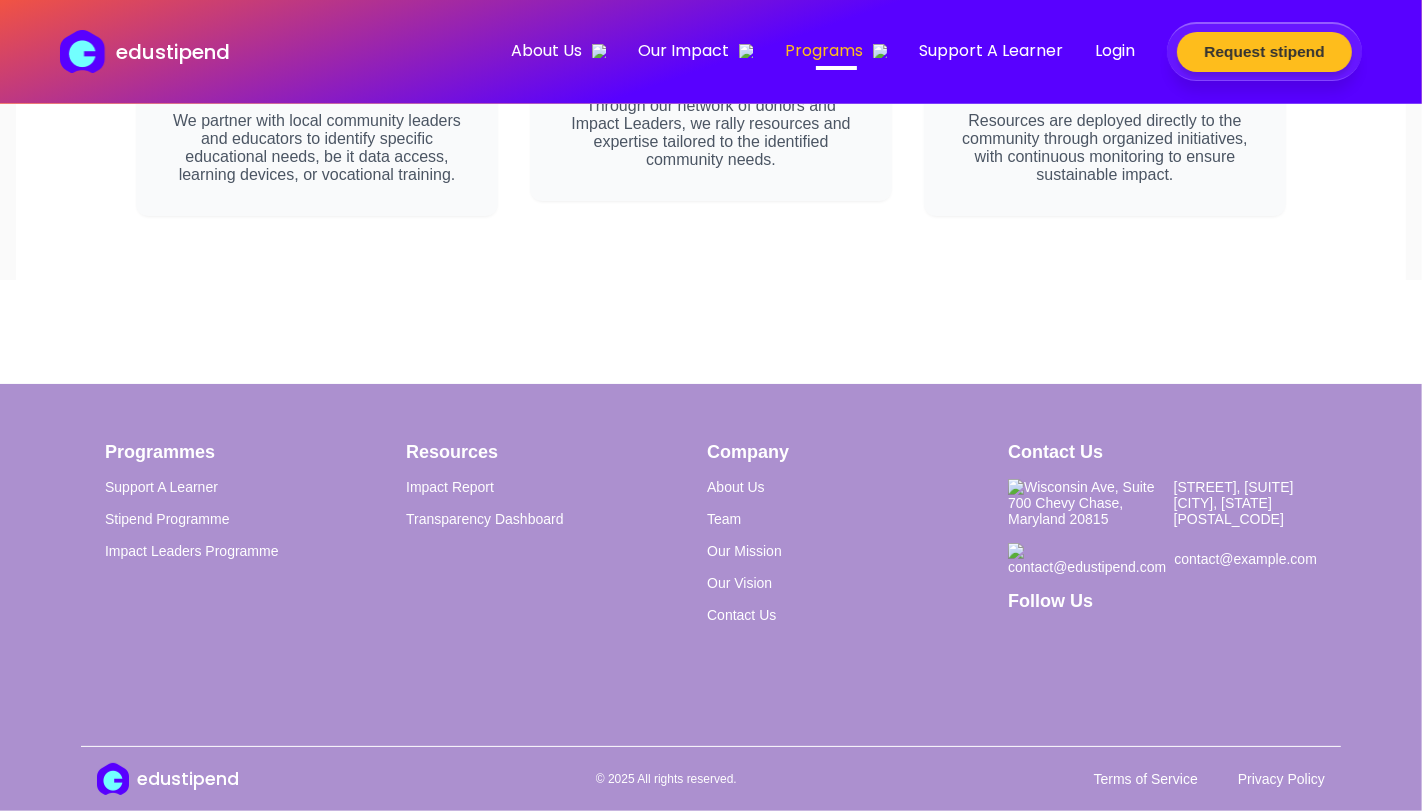 click on "edustipend About Us Team Our Mission Our Vision Contact Us Our Impact Overview Impact Reports Programs Impact Leaders Communities Support A Learner Login Request stipend Empowering Communities, One Scholar at a Time   Join our new community-based support initiative to transform local education.   Request Stipend How Our Community Support Works   We're shifting our focus to a more collaborative and impactful approach. Here’s how Edustipend empowers entire communities.   1. Identify Needs We partner with local community leaders and educators to identify specific educational needs, be it data access, learning devices, or vocational training. 2. Mobilize Support Through our network of donors and Impact Leaders, we rally resources and expertise tailored to the identified community needs. 3. Implement & Monitor Resources are deployed directly to the community through organized initiatives, with continuous monitoring to ensure sustainable impact. Programmes Support A Learner Stipend Programme Resources Company" at bounding box center (711, -133) 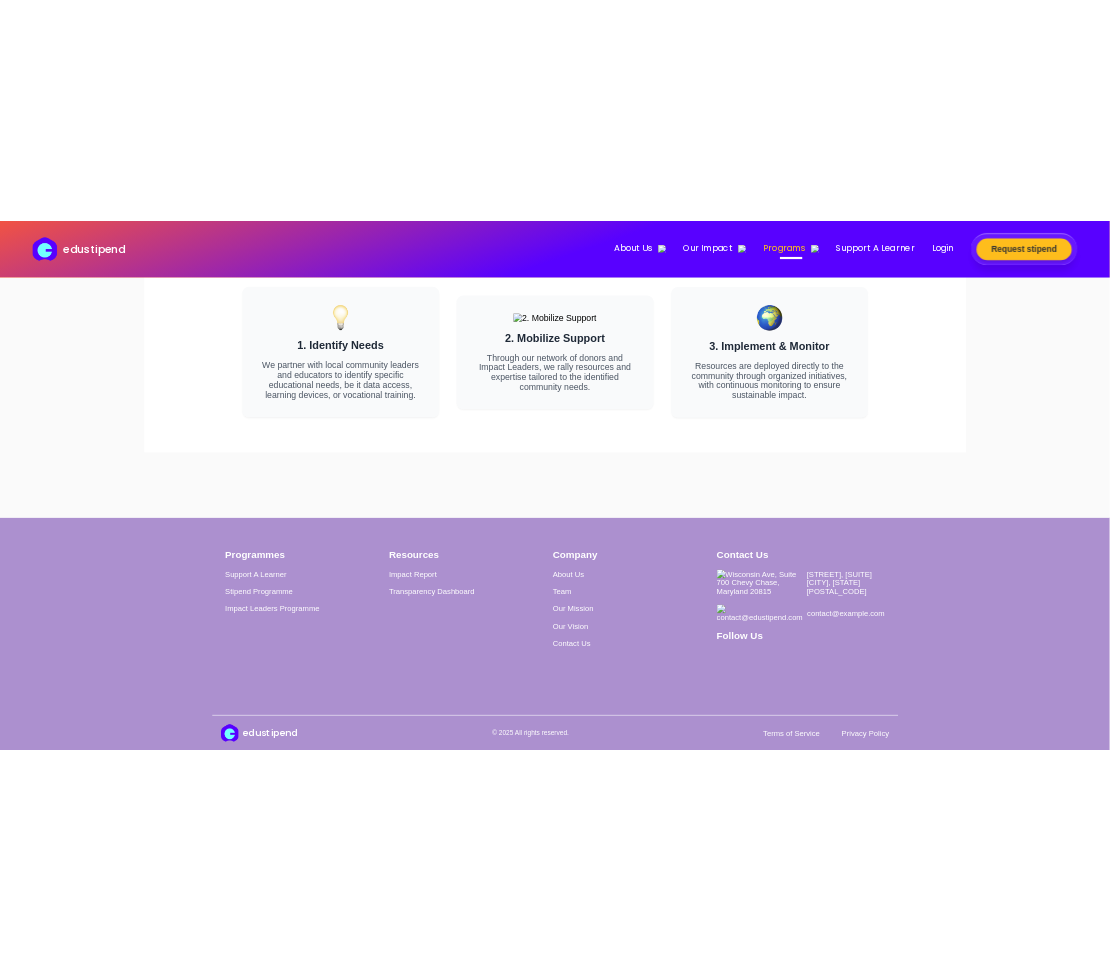 scroll, scrollTop: 1188, scrollLeft: 0, axis: vertical 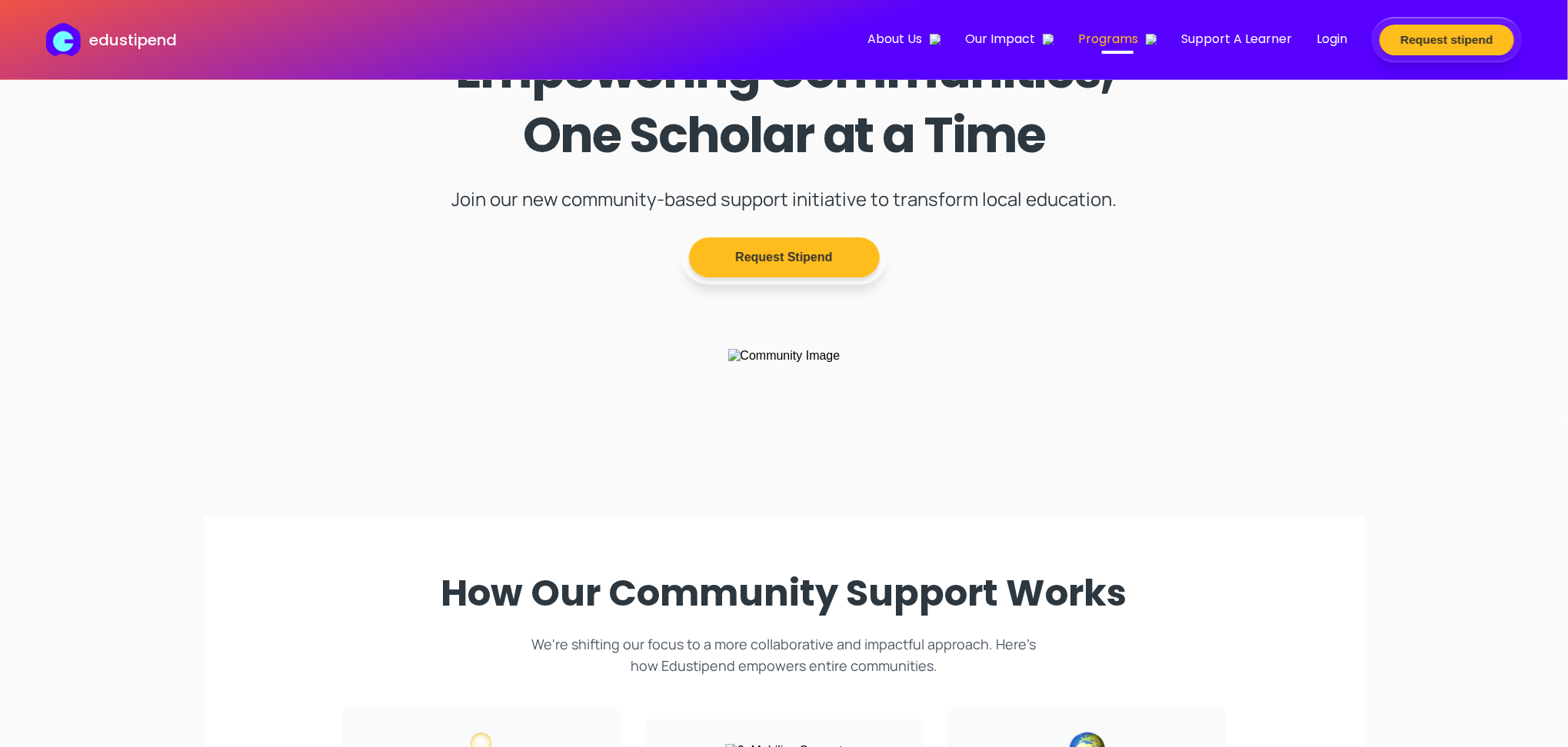 click on "Empowering Communities, One Scholar at a Time   Join our new community-based support initiative to transform local education.   Request Stipend" at bounding box center [784, 161] 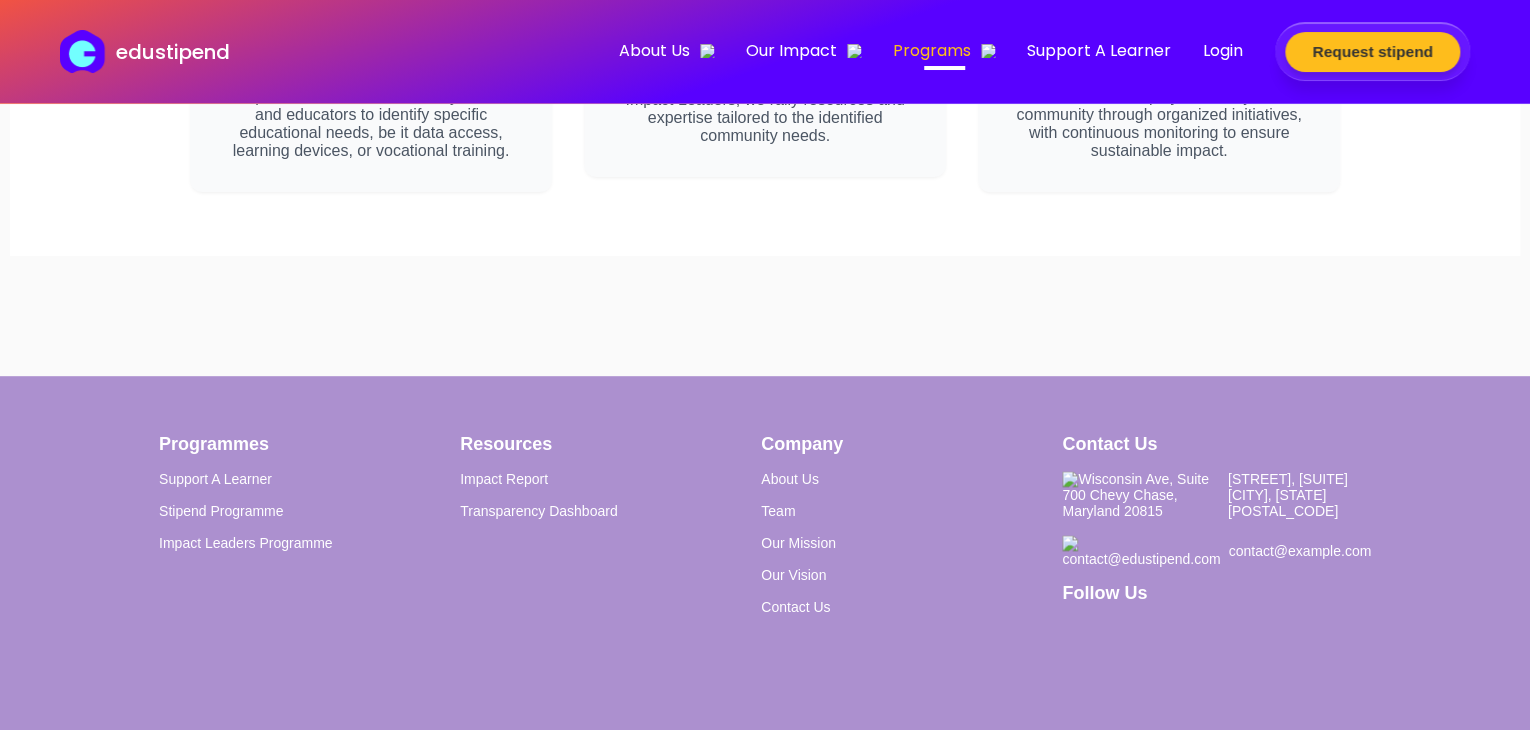 scroll, scrollTop: 1100, scrollLeft: 0, axis: vertical 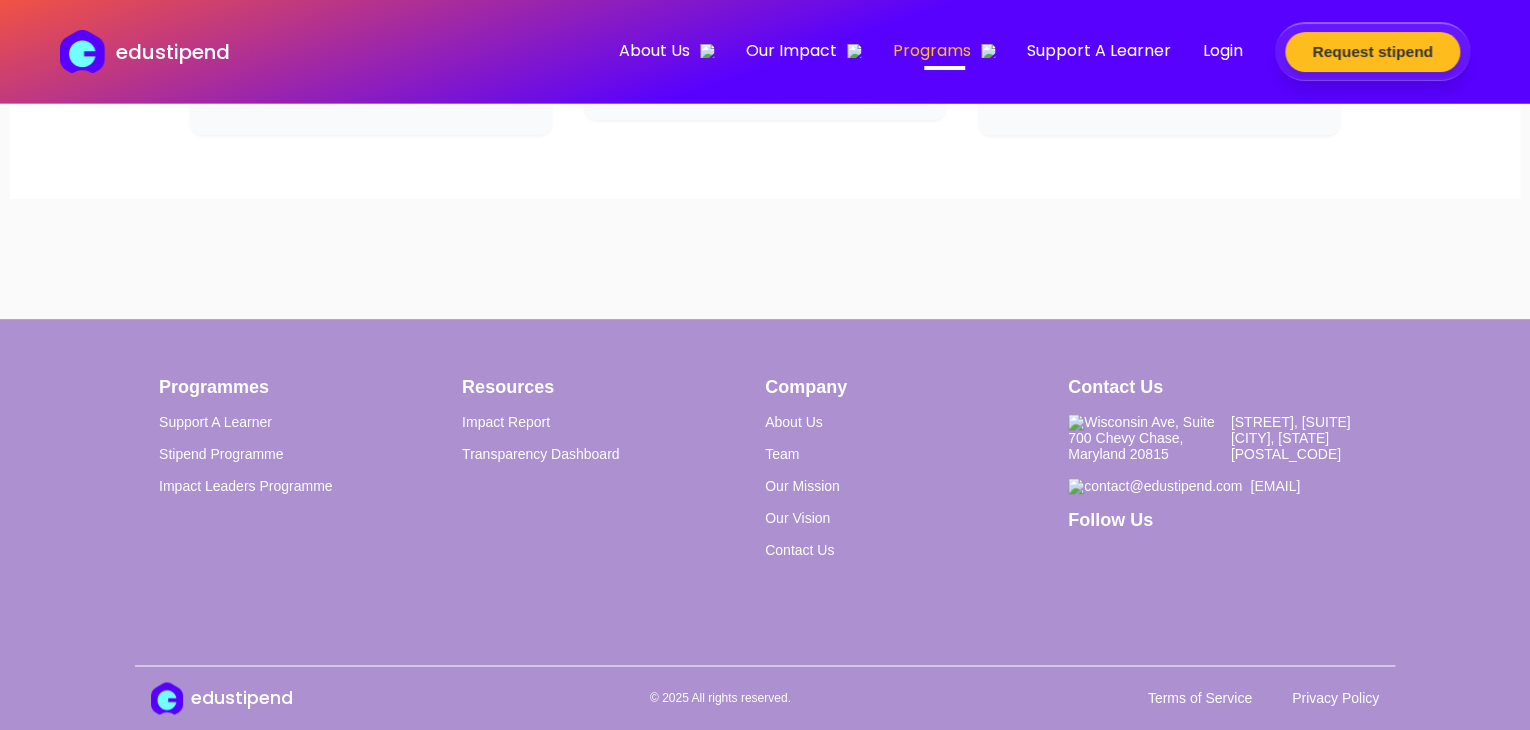click on "How Our Community Support Works   We're shifting our focus to a more collaborative and impactful approach. Here’s how Edustipend empowers entire communities.   1. Identify Needs We partner with local community leaders and educators to identify specific educational needs, be it data access, learning devices, or vocational training. 2. Mobilize Support Through our network of donors and Impact Leaders, we rally resources and expertise tailored to the identified community needs. 3. Implement & Monitor Resources are deployed directly to the community through organized initiatives, with continuous monitoring to ensure sustainable impact." at bounding box center [765, -77] 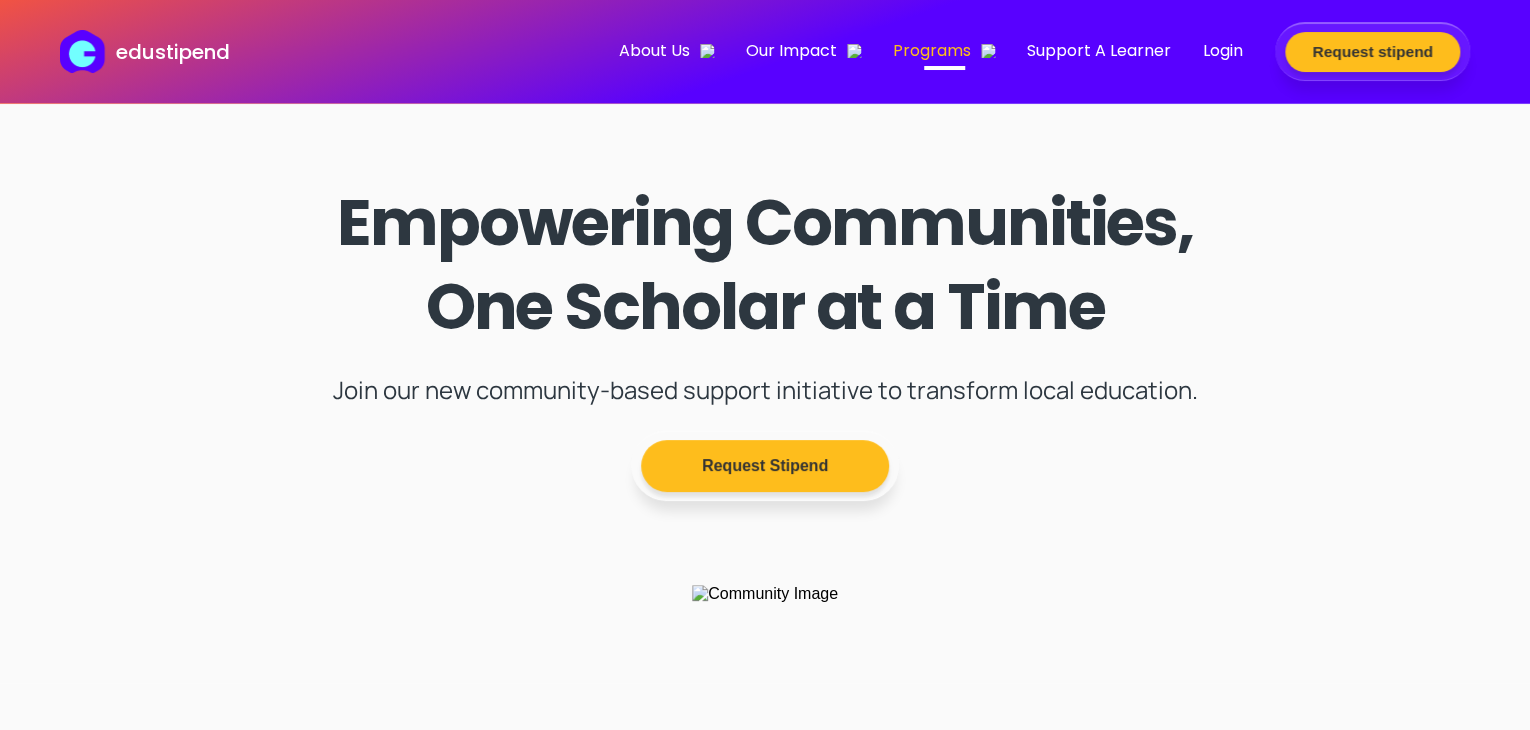 scroll, scrollTop: 0, scrollLeft: 0, axis: both 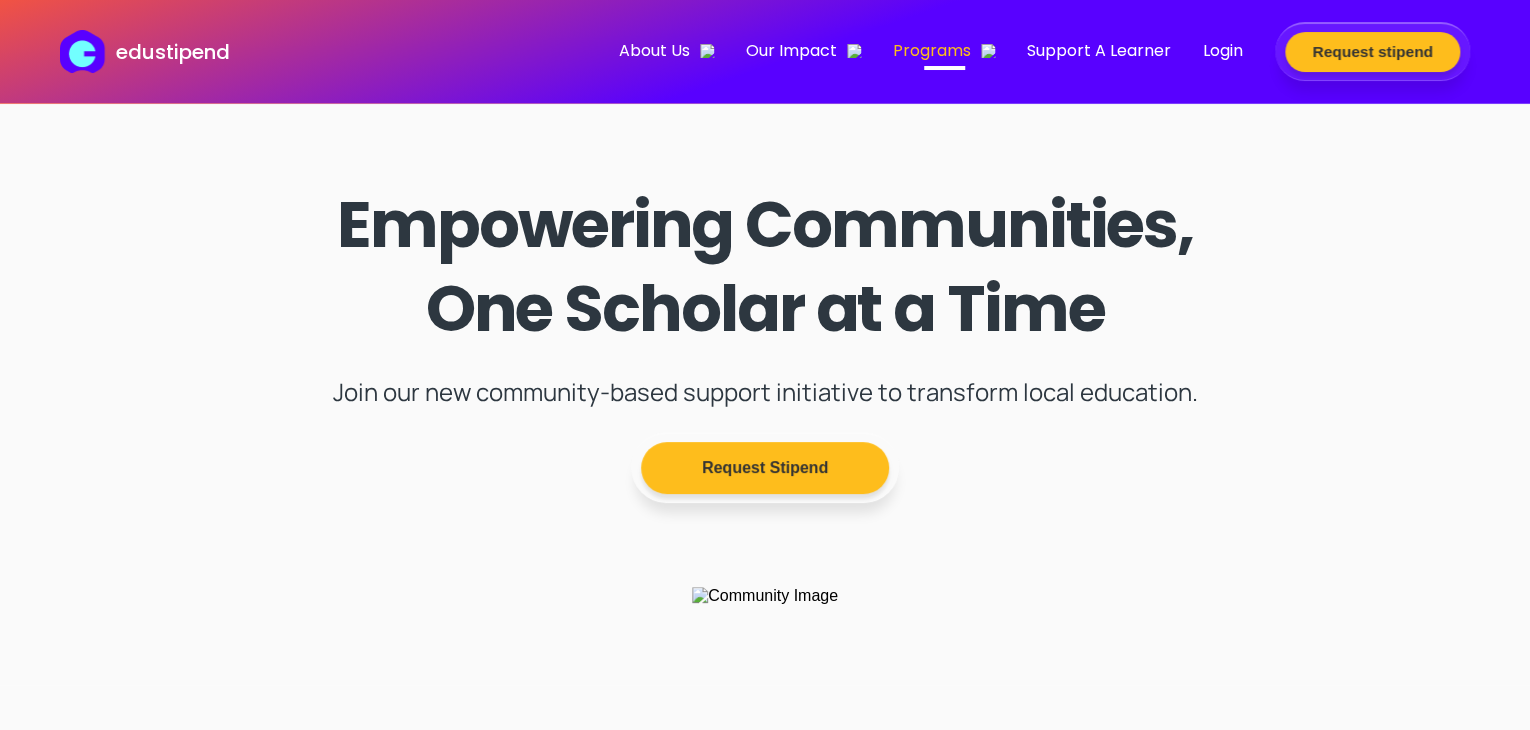 drag, startPoint x: 908, startPoint y: 363, endPoint x: 841, endPoint y: 352, distance: 67.89698 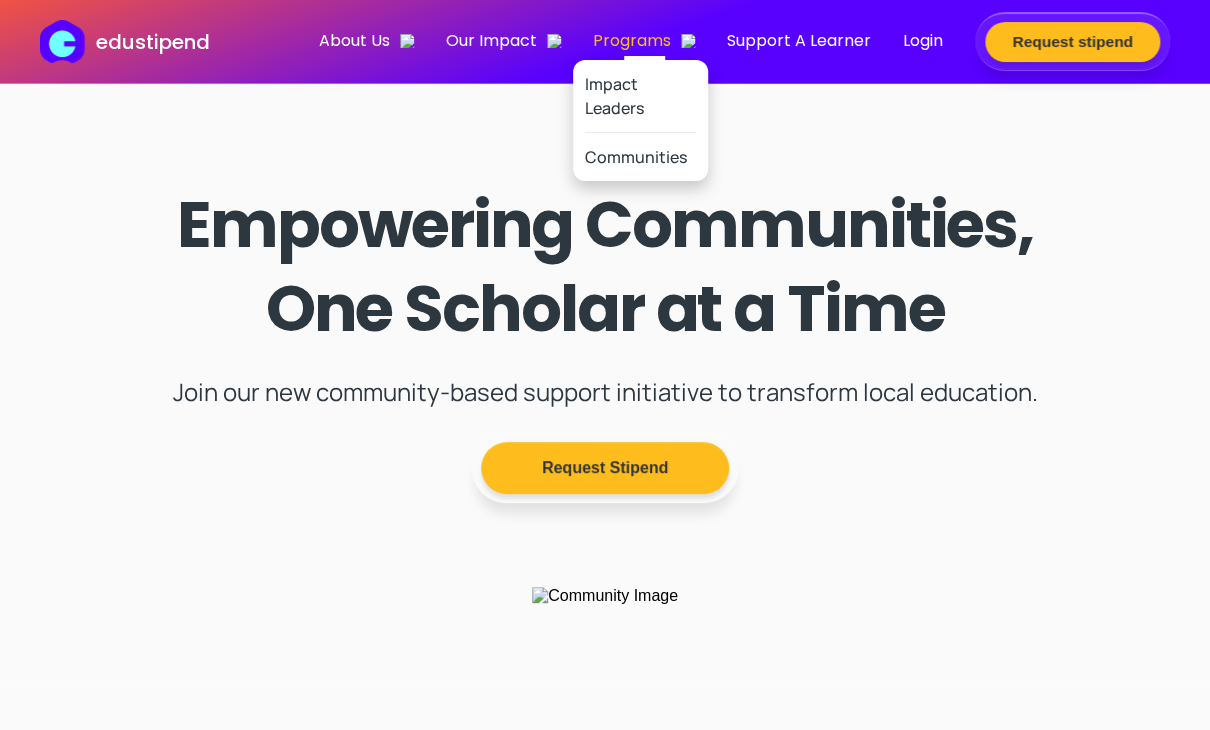 click on "Programs" at bounding box center [644, 40] 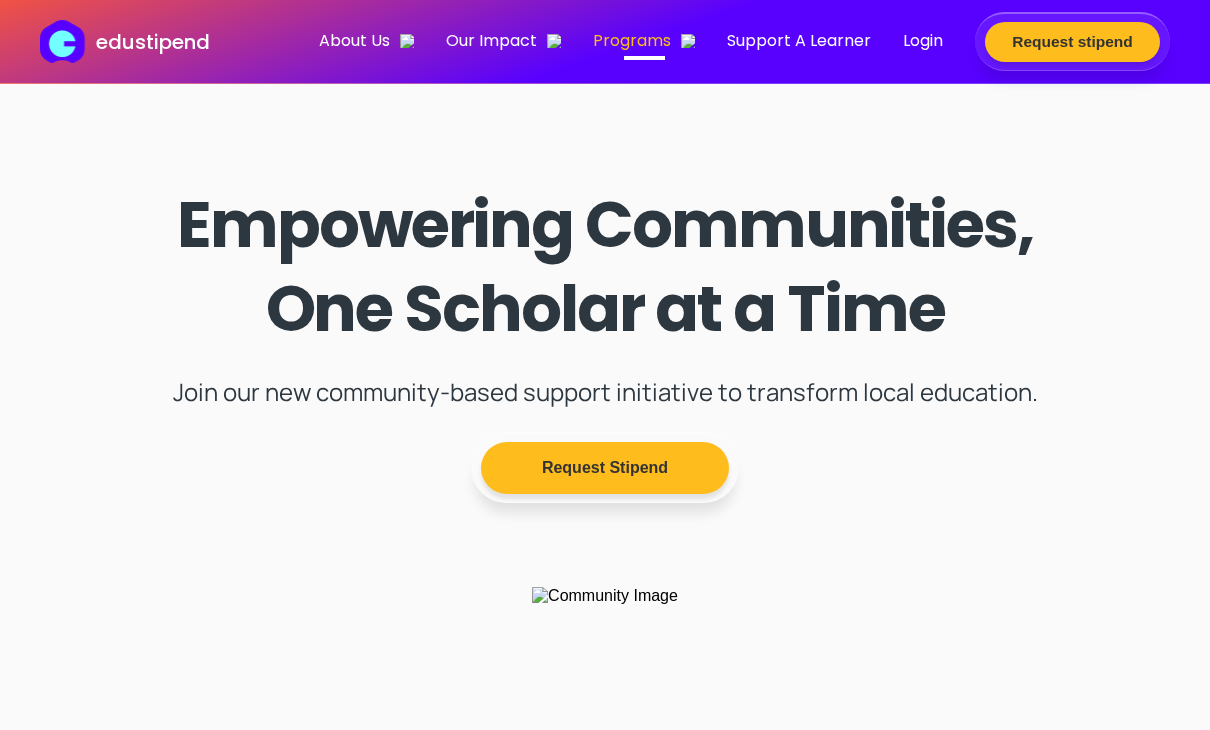 scroll, scrollTop: 0, scrollLeft: 0, axis: both 